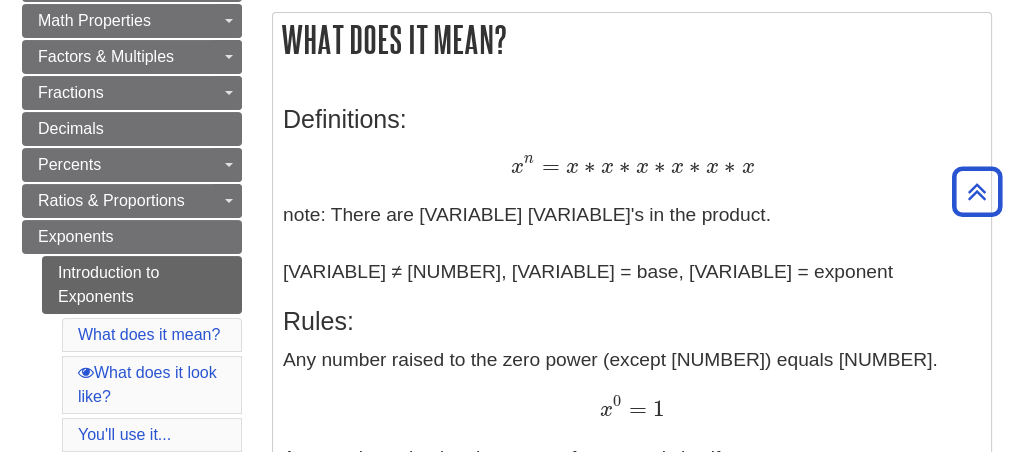 scroll, scrollTop: 333, scrollLeft: 0, axis: vertical 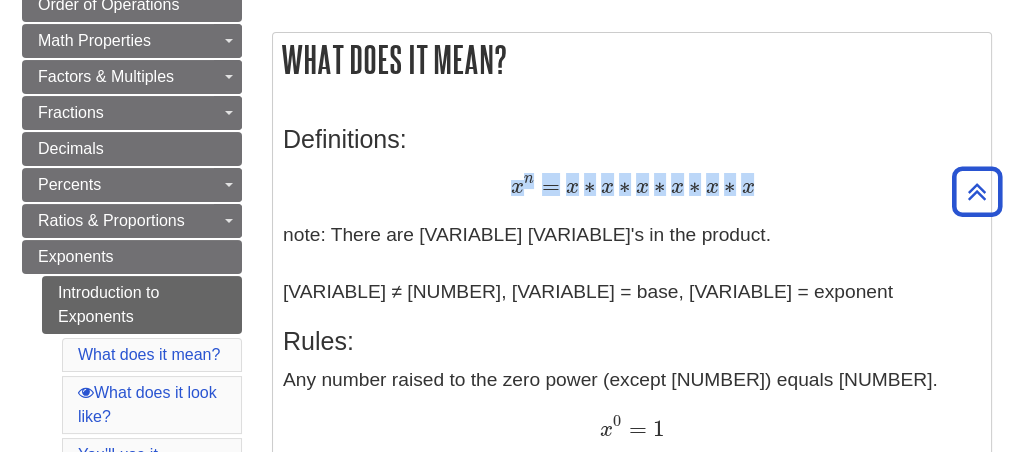 drag, startPoint x: 510, startPoint y: 186, endPoint x: 769, endPoint y: 189, distance: 259.01736 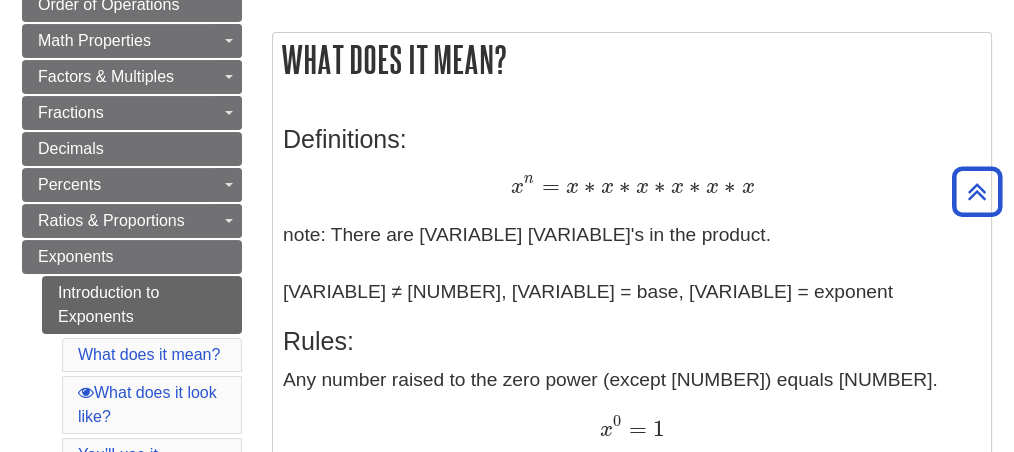 click on "Definitions:
[VARIABLE] [VARIABLE] = [VARIABLE] * [VARIABLE] * [VARIABLE] * [VARIABLE] * [VARIABLE] * [VARIABLE] [VARIABLE] [VARIABLE] = [VARIABLE] * [VARIABLE] * [VARIABLE] * [VARIABLE] * [VARIABLE] * [VARIABLE]
note: There are [VARIABLE] [VARIABLE]'s in the product.
[VARIABLE] ≠ [NUMBER], [VARIABLE] = base, [VARIABLE] = exponent
Rules:
Any number raised to the zero power (except [NUMBER]) equals [NUMBER].
[VARIABLE] [NUMBER] = [NUMBER] [VARIABLE] [NUMBER] = [NUMBER]
Any number raised to the power of one equals itself.
[VARIABLE] [NUMBER] = [VARIABLE] [VARIABLE] [NUMBER] = [VARIABLE]
To multiply terms with the same base, add the exponents.
[VARIABLE] [VARIABLE] * [VARIABLE] [VARIABLE] = [VARIABLE] ( [VARIABLE] + [VARIABLE] ) [VARIABLE] [VARIABLE] * [VARIABLE] [VARIABLE] = [VARIABLE] ( [VARIABLE] + [VARIABLE] )
To divide terms with the same base, subtract the exponents.
[VARIABLE] [VARIABLE] [VARIABLE] [VARIABLE] = [VARIABLE] ( [VARIABLE] - [VARIABLE] ) [VARIABLE] [VARIABLE] [VARIABLE] [VARIABLE] = [VARIABLE] ( [VARIABLE] - [VARIABLE] )
When a product has an exponent, each factor is raised to that power.
( [VARIABLE] [VARIABLE] ) [VARIABLE] = [VARIABLE] [VARIABLE] * [VARIABLE] ( [VARIABLE] [VARIABLE] ) [VARIABLE] = [VARIABLE] [VARIABLE] * [VARIABLE]
A number with a negative exponent equals its reciprocal with a positive exponent.
[VARIABLE] ( [VARIABLE] ) = [VARIABLE] [VARIABLE] [VARIABLE] ( [VARIABLE] ) = [VARIABLE] [VARIABLE]
When a product of two numbers has an exponent, each factor is raised to that power.
( [VARIABLE] * [VARIABLE] ) [VARIABLE] = [VARIABLE] [VARIABLE] * [VARIABLE] [VARIABLE] ( [VARIABLE] * [VARIABLE] ) [VARIABLE] = [VARIABLE] [VARIABLE] * [VARIABLE] [VARIABLE]
An absolute value of the squared number equals squared value of the number.
| [VARIABLE] [NUMBER] | = | [VARIABLE] | [NUMBER] = [VARIABLE] [NUMBER] | [VARIABLE] [NUMBER] | = | [VARIABLE] | [NUMBER] = [VARIABLE] [NUMBER]" at bounding box center (632, 661) 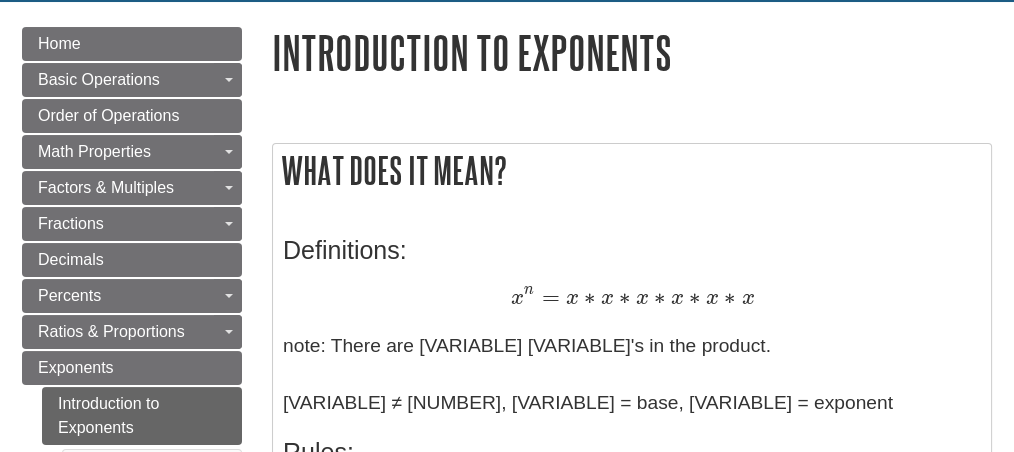 scroll, scrollTop: 304, scrollLeft: 0, axis: vertical 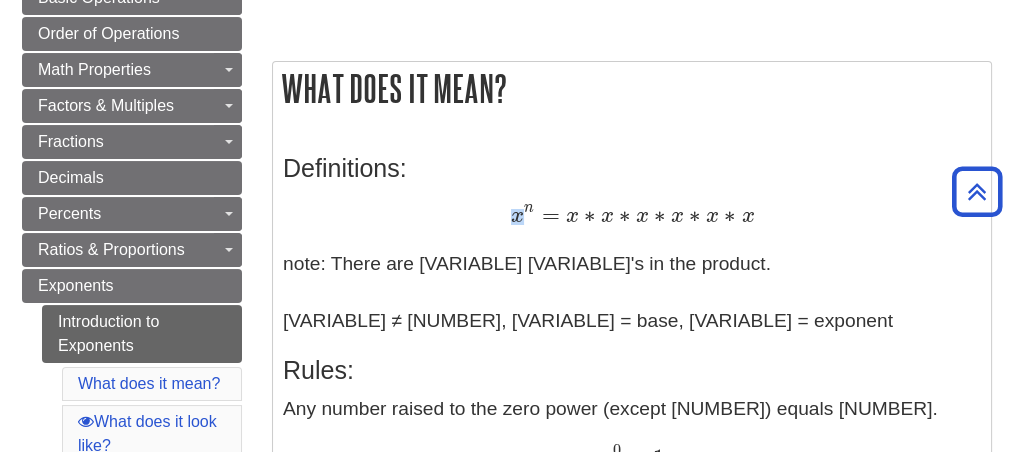 drag, startPoint x: 509, startPoint y: 216, endPoint x: 521, endPoint y: 219, distance: 12.369317 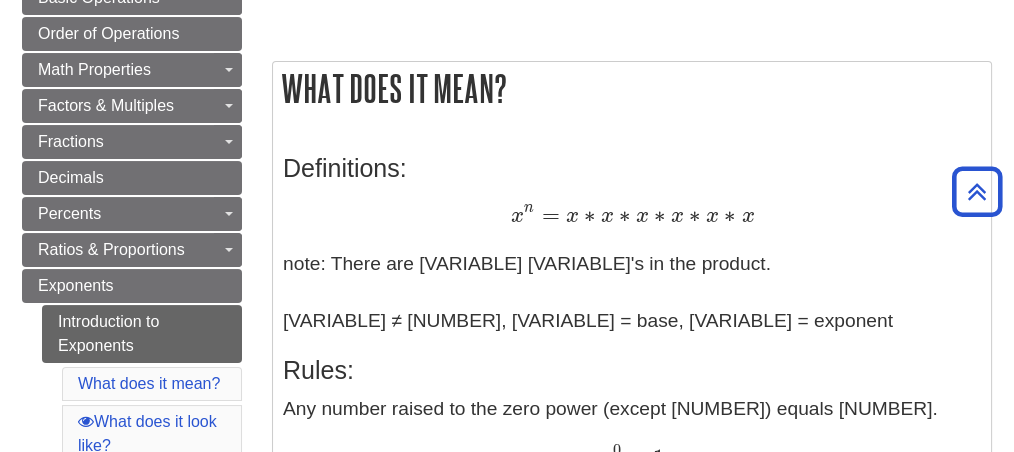 click on "Definitions:
[VARIABLE] [VARIABLE] = [VARIABLE] * [VARIABLE] * [VARIABLE] * [VARIABLE] * [VARIABLE] * [VARIABLE] [VARIABLE] [VARIABLE] = [VARIABLE] * [VARIABLE] * [VARIABLE] * [VARIABLE] * [VARIABLE] * [VARIABLE]
note: There are [VARIABLE] [VARIABLE]'s in the product.
[VARIABLE] ≠ [NUMBER], [VARIABLE] = base, [VARIABLE] = exponent
Rules:
Any number raised to the zero power (except [NUMBER]) equals [NUMBER].
[VARIABLE] [NUMBER] = [NUMBER] [VARIABLE] [NUMBER] = [NUMBER]
Any number raised to the power of one equals itself.
[VARIABLE] [NUMBER] = [VARIABLE] [VARIABLE] [NUMBER] = [VARIABLE]
To multiply terms with the same base, add the exponents.
[VARIABLE] [VARIABLE] * [VARIABLE] [VARIABLE] = [VARIABLE] ( [VARIABLE] + [VARIABLE] ) [VARIABLE] [VARIABLE] * [VARIABLE] [VARIABLE] = [VARIABLE] ( [VARIABLE] + [VARIABLE] )
To divide terms with the same base, subtract the exponents.
[VARIABLE] [VARIABLE] [VARIABLE] [VARIABLE] = [VARIABLE] ( [VARIABLE] - [VARIABLE] ) [VARIABLE] [VARIABLE] [VARIABLE] [VARIABLE] = [VARIABLE] ( [VARIABLE] - [VARIABLE] )
When a product has an exponent, each factor is raised to that power.
( [VARIABLE] [VARIABLE] ) [VARIABLE] = [VARIABLE] [VARIABLE] * [VARIABLE] ( [VARIABLE] [VARIABLE] ) [VARIABLE] = [VARIABLE] [VARIABLE] * [VARIABLE]
A number with a negative exponent equals its reciprocal with a positive exponent.
[VARIABLE] ( [VARIABLE] ) = [VARIABLE] [VARIABLE] [VARIABLE] ( [VARIABLE] ) = [VARIABLE] [VARIABLE]
When a product of two numbers has an exponent, each factor is raised to that power.
( [VARIABLE] * [VARIABLE] ) [VARIABLE] = [VARIABLE] [VARIABLE] * [VARIABLE] [VARIABLE] ( [VARIABLE] * [VARIABLE] ) [VARIABLE] = [VARIABLE] [VARIABLE] * [VARIABLE] [VARIABLE]
An absolute value of the squared number equals squared value of the number.
| [VARIABLE] [NUMBER] | = | [VARIABLE] | [NUMBER] = [VARIABLE] [NUMBER] | [VARIABLE] [NUMBER] | = | [VARIABLE] | [NUMBER] = [VARIABLE] [NUMBER]" at bounding box center [632, 690] 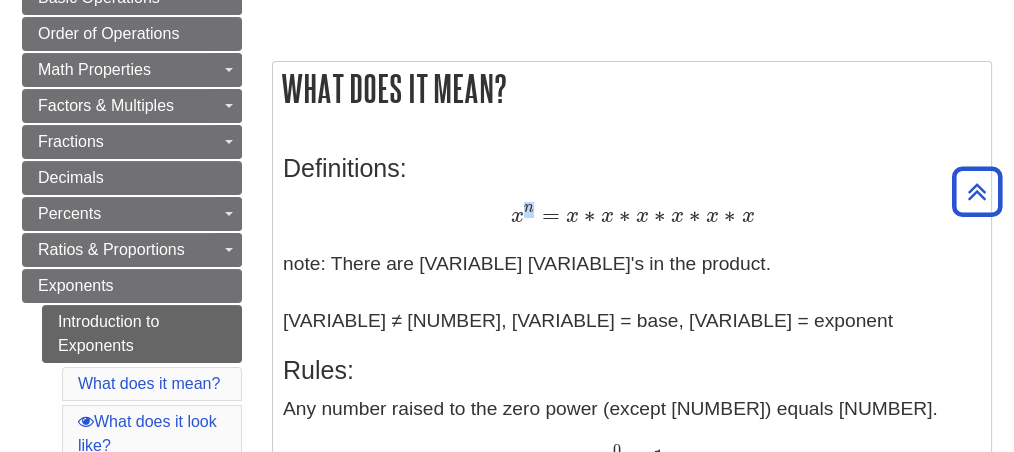 drag, startPoint x: 524, startPoint y: 207, endPoint x: 537, endPoint y: 208, distance: 13.038404 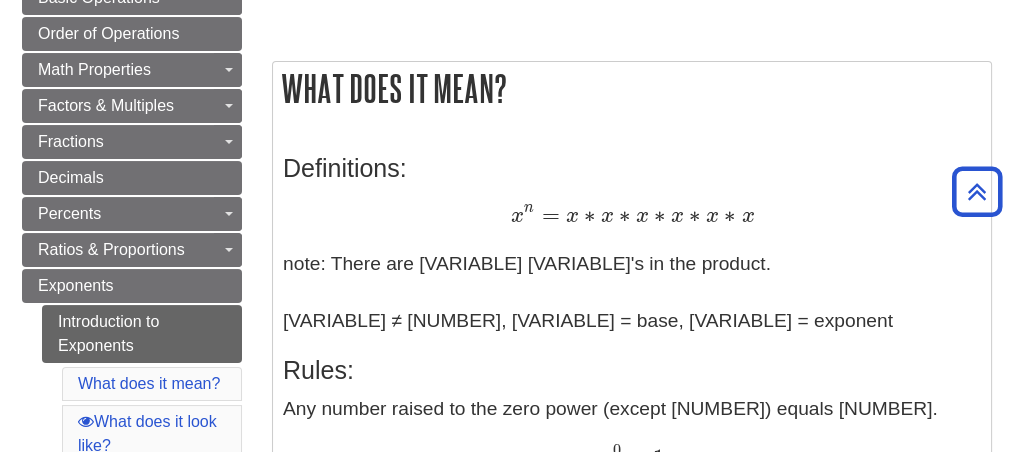 click on "Definitions:" at bounding box center [632, 168] 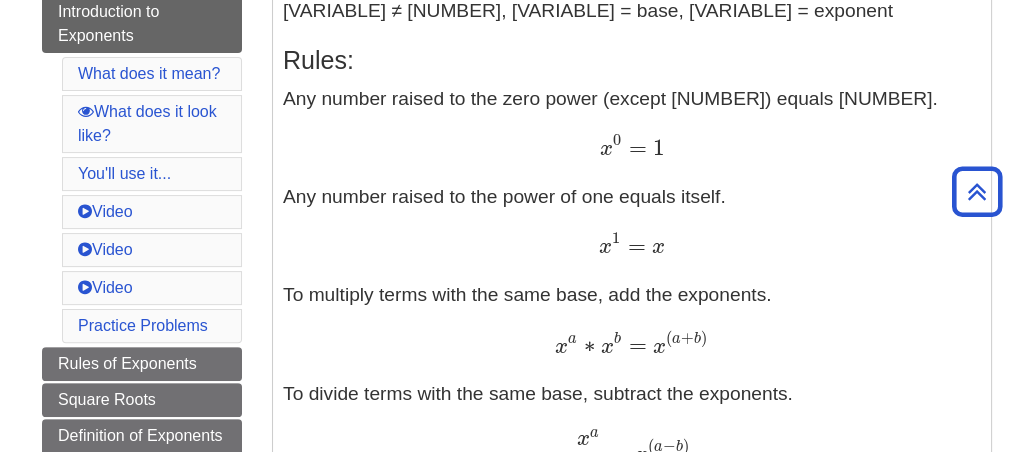 scroll, scrollTop: 637, scrollLeft: 0, axis: vertical 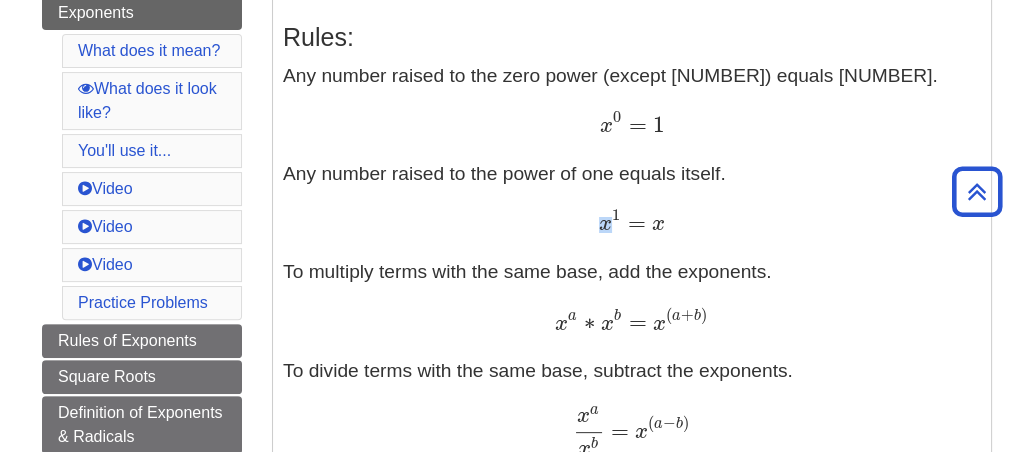 click on "x" at bounding box center [605, 224] 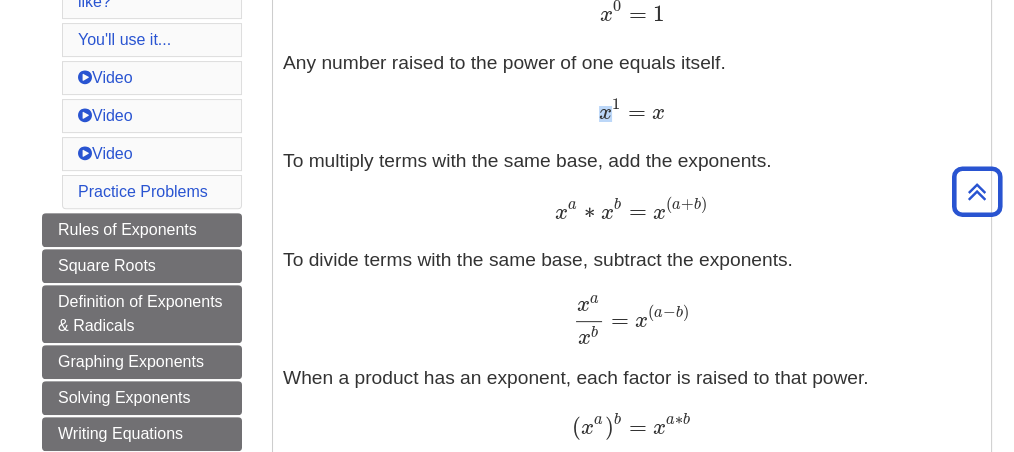 scroll, scrollTop: 771, scrollLeft: 0, axis: vertical 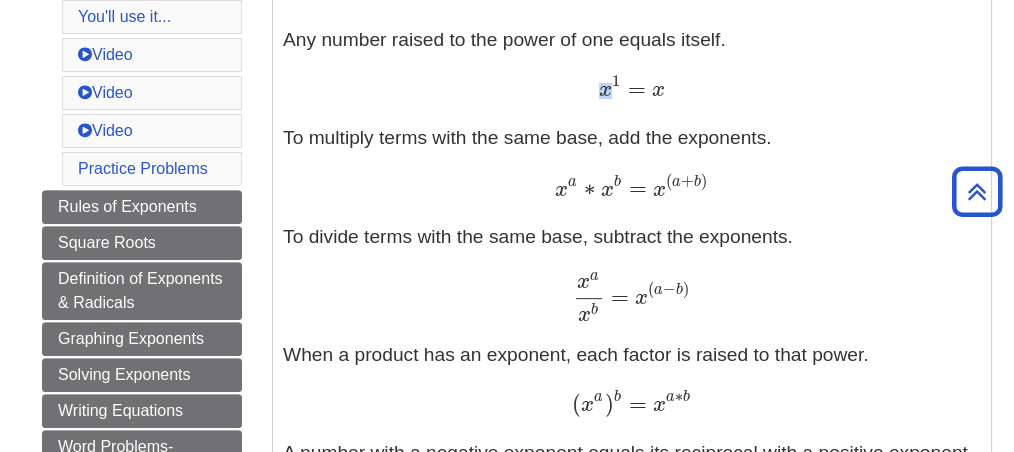 drag, startPoint x: 284, startPoint y: 241, endPoint x: 810, endPoint y: 246, distance: 526.02374 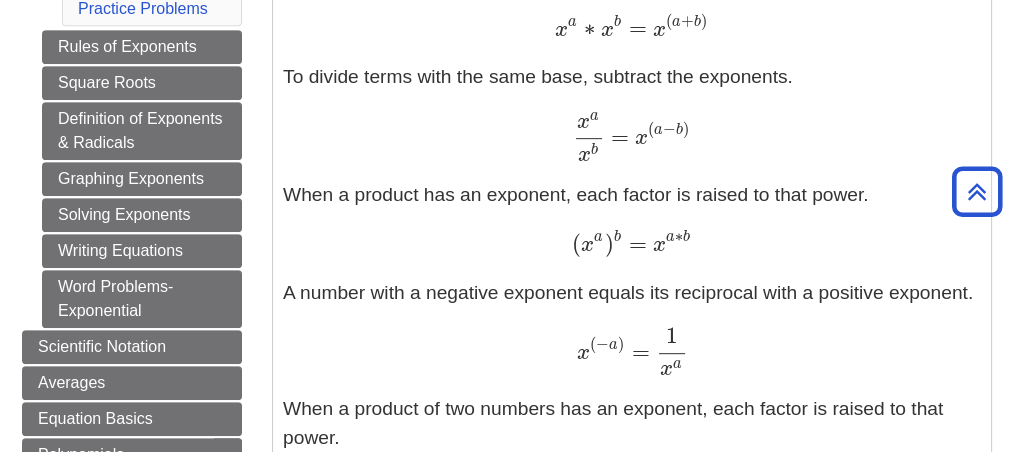 scroll, scrollTop: 971, scrollLeft: 0, axis: vertical 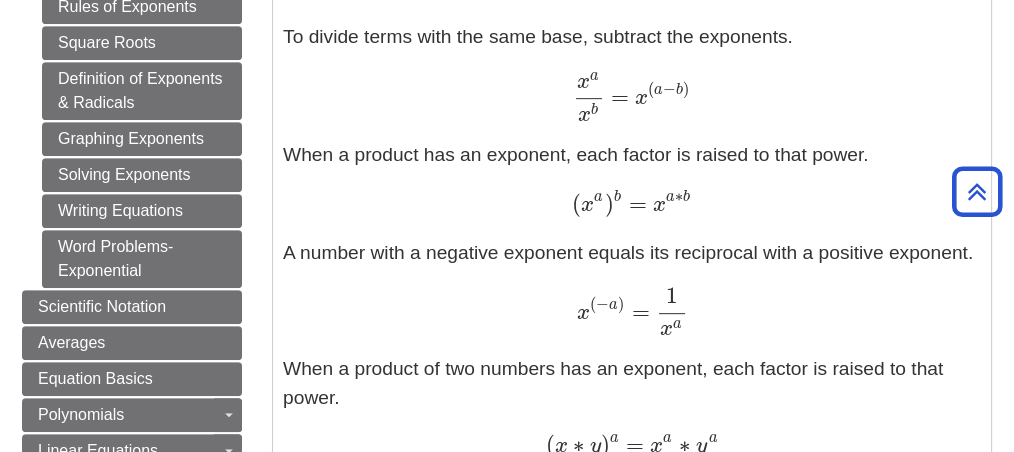 drag, startPoint x: 284, startPoint y: 159, endPoint x: 889, endPoint y: 151, distance: 605.0529 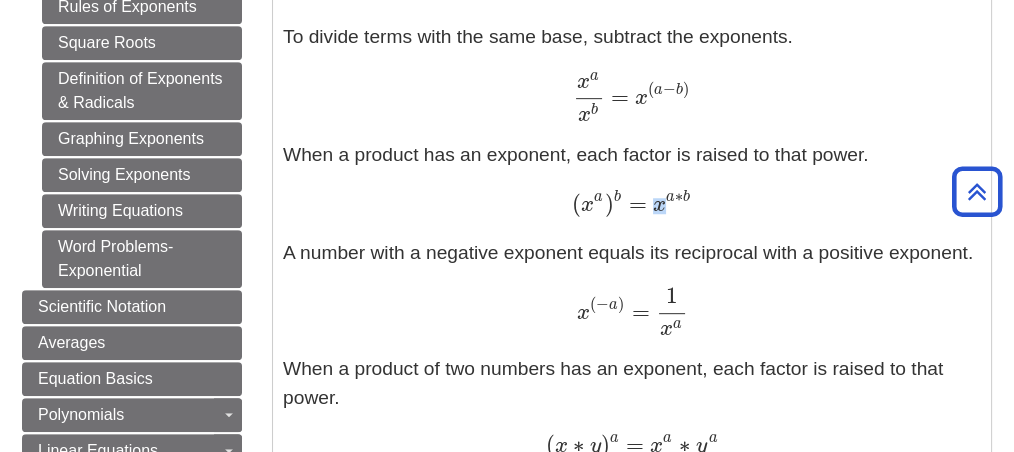 drag, startPoint x: 654, startPoint y: 203, endPoint x: 665, endPoint y: 205, distance: 11.18034 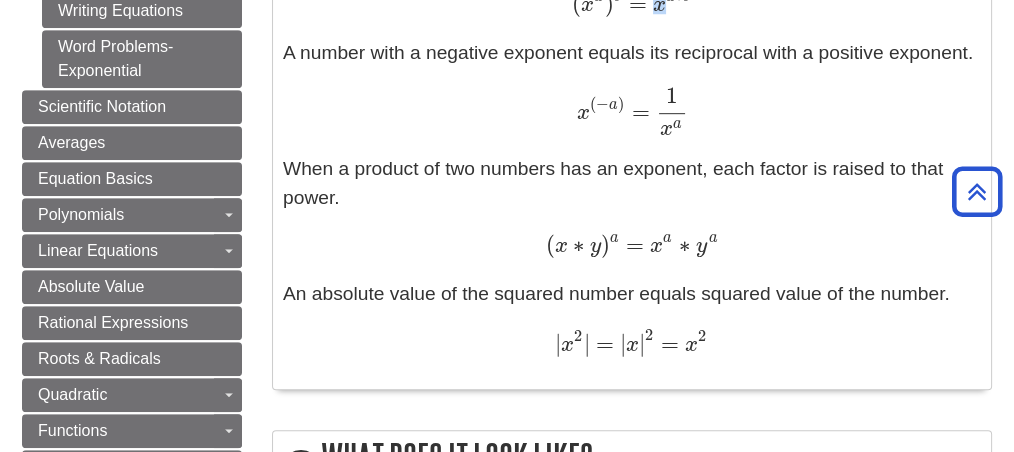 scroll, scrollTop: 1037, scrollLeft: 0, axis: vertical 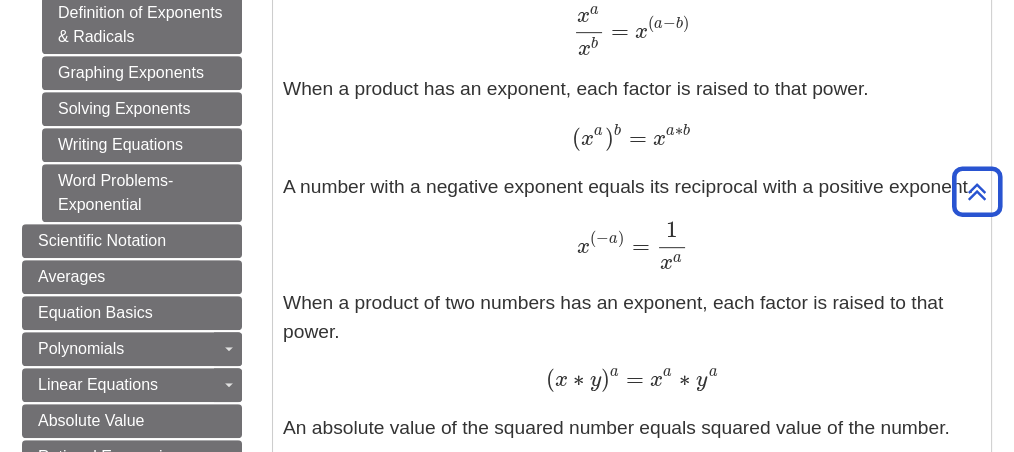 click on "Any number raised to the zero power (except [NUMBER]) equals [NUMBER].
[VARIABLE] [NUMBER] = [NUMBER] [VARIABLE] [NUMBER] = [NUMBER]
Any number raised to the power of one equals itself.
[VARIABLE] [NUMBER] = [VARIABLE] [VARIABLE] [NUMBER] = [VARIABLE]
To multiply terms with the same base, add the exponents.
[VARIABLE] [VARIABLE] * [VARIABLE] [VARIABLE] = [VARIABLE] ( [VARIABLE] + [VARIABLE] ) [VARIABLE] [VARIABLE] * [VARIABLE] [VARIABLE] = [VARIABLE] ( [VARIABLE] + [VARIABLE] )
To divide terms with the same base, subtract the exponents.
[VARIABLE] [VARIABLE] [VARIABLE] [VARIABLE] = [VARIABLE] ( [VARIABLE] - [VARIABLE] ) [VARIABLE] [VARIABLE] [VARIABLE] [VARIABLE] = [VARIABLE] ( [VARIABLE] - [VARIABLE] )
When a product has an exponent, each factor is raised to that power.
( [VARIABLE] [VARIABLE] ) [VARIABLE] = [VARIABLE] [VARIABLE] * [VARIABLE] ( [VARIABLE] [VARIABLE] ) [VARIABLE] = [VARIABLE] [VARIABLE] * [VARIABLE]
A number with a negative exponent equals its reciprocal with a positive exponent.
[VARIABLE] ( [VARIABLE] ) = [VARIABLE] [VARIABLE] [VARIABLE] ( [VARIABLE] ) = [VARIABLE] [VARIABLE]
When a product of two numbers has an exponent, each factor is raised to that power.
( [VARIABLE] * [VARIABLE] ) [VARIABLE] = [VARIABLE] [VARIABLE] * [VARIABLE] [VARIABLE] ( [VARIABLE] * [VARIABLE] ) [VARIABLE] = [VARIABLE] [VARIABLE] * [VARIABLE] [VARIABLE]
An absolute value of the squared number equals squared value of the number.
| [VARIABLE] [NUMBER] | = | [VARIABLE] | [NUMBER] = [VARIABLE] [NUMBER] | [VARIABLE] [NUMBER] | = | [VARIABLE] | [NUMBER] = [VARIABLE] [NUMBER]" at bounding box center (632, 77) 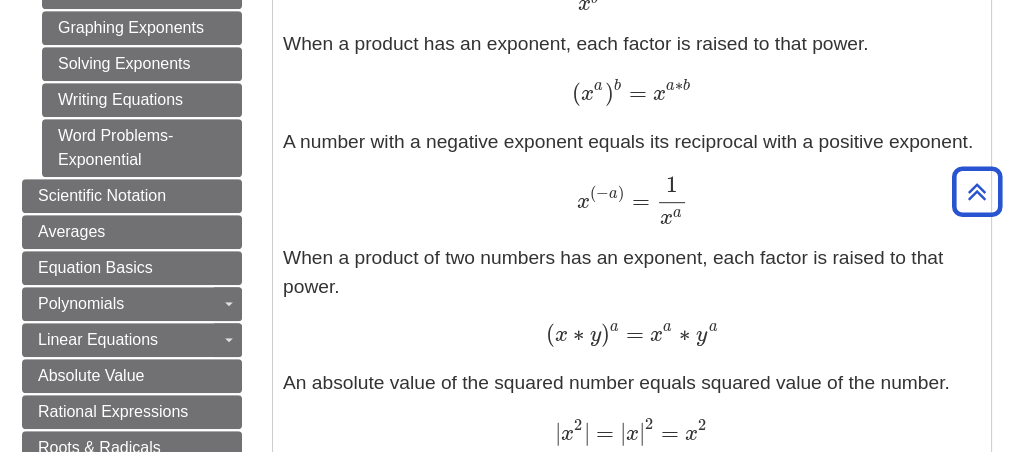 scroll, scrollTop: 1104, scrollLeft: 0, axis: vertical 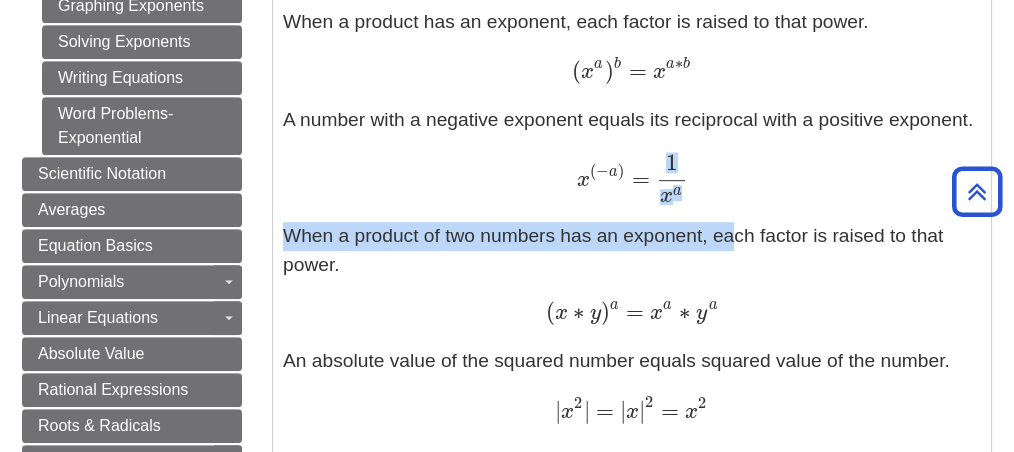 drag, startPoint x: 648, startPoint y: 158, endPoint x: 684, endPoint y: 202, distance: 56.85068 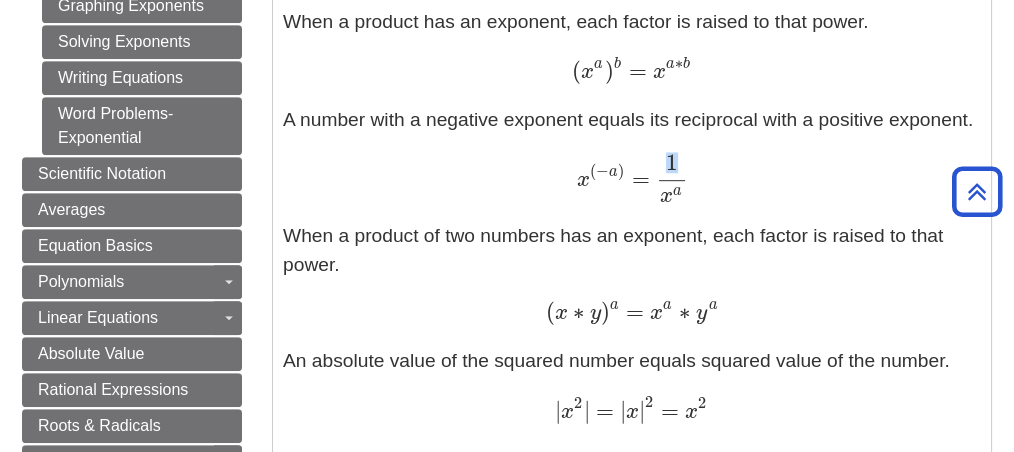 click on "[VARIABLE] ( [NUMBER] ) = [NUMBER] [VARIABLE] [VARIABLE]" at bounding box center (631, 164) 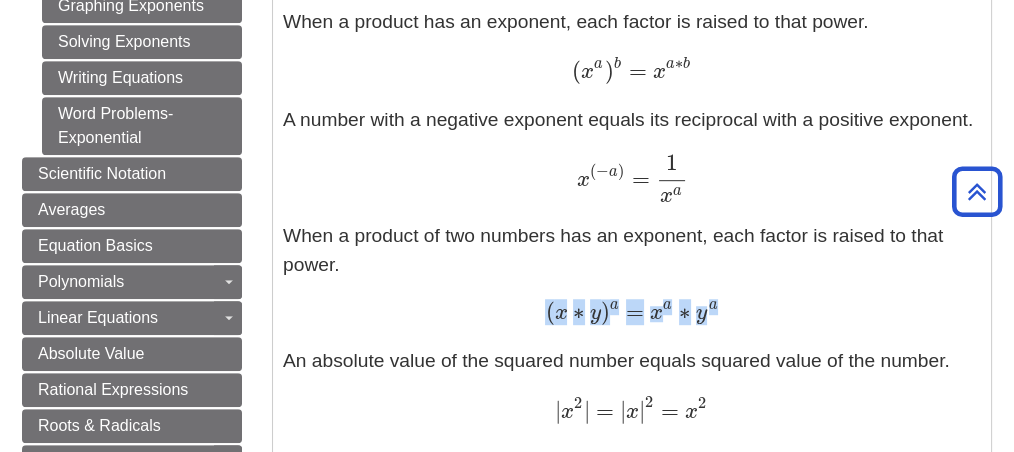 drag, startPoint x: 539, startPoint y: 318, endPoint x: 745, endPoint y: 314, distance: 206.03883 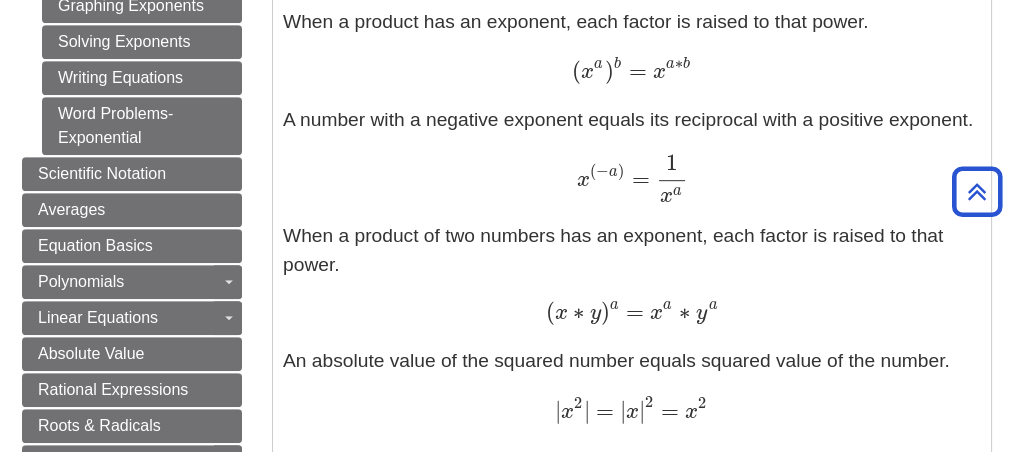 click on "Any number raised to the zero power (except [NUMBER]) equals [NUMBER].
[VARIABLE] [NUMBER] = [NUMBER] [VARIABLE] [NUMBER] = [NUMBER]
Any number raised to the power of one equals itself.
[VARIABLE] [NUMBER] = [VARIABLE] [VARIABLE] [NUMBER] = [VARIABLE]
To multiply terms with the same base, add the exponents.
[VARIABLE] [VARIABLE] * [VARIABLE] [VARIABLE] = [VARIABLE] ( [VARIABLE] + [VARIABLE] ) [VARIABLE] [VARIABLE] * [VARIABLE] [VARIABLE] = [VARIABLE] ( [VARIABLE] + [VARIABLE] )
To divide terms with the same base, subtract the exponents.
[VARIABLE] [VARIABLE] [VARIABLE] [VARIABLE] = [VARIABLE] ( [VARIABLE] - [VARIABLE] ) [VARIABLE] [VARIABLE] [VARIABLE] [VARIABLE] = [VARIABLE] ( [VARIABLE] - [VARIABLE] )
When a product has an exponent, each factor is raised to that power.
( [VARIABLE] [VARIABLE] ) [VARIABLE] = [VARIABLE] [VARIABLE] * [VARIABLE] ( [VARIABLE] [VARIABLE] ) [VARIABLE] = [VARIABLE] [VARIABLE] * [VARIABLE]
A number with a negative exponent equals its reciprocal with a positive exponent.
[VARIABLE] ( [VARIABLE] ) = [VARIABLE] [VARIABLE] [VARIABLE] ( [VARIABLE] ) = [VARIABLE] [VARIABLE]
When a product of two numbers has an exponent, each factor is raised to that power.
( [VARIABLE] * [VARIABLE] ) [VARIABLE] = [VARIABLE] [VARIABLE] * [VARIABLE] [VARIABLE] ( [VARIABLE] * [VARIABLE] ) [VARIABLE] = [VARIABLE] [VARIABLE] * [VARIABLE] [VARIABLE]
An absolute value of the squared number equals squared value of the number.
| [VARIABLE] [NUMBER] | = | [VARIABLE] | [NUMBER] = [VARIABLE] [NUMBER] | [VARIABLE] [NUMBER] | = | [VARIABLE] | [NUMBER] = [VARIABLE] [NUMBER]" at bounding box center (632, 10) 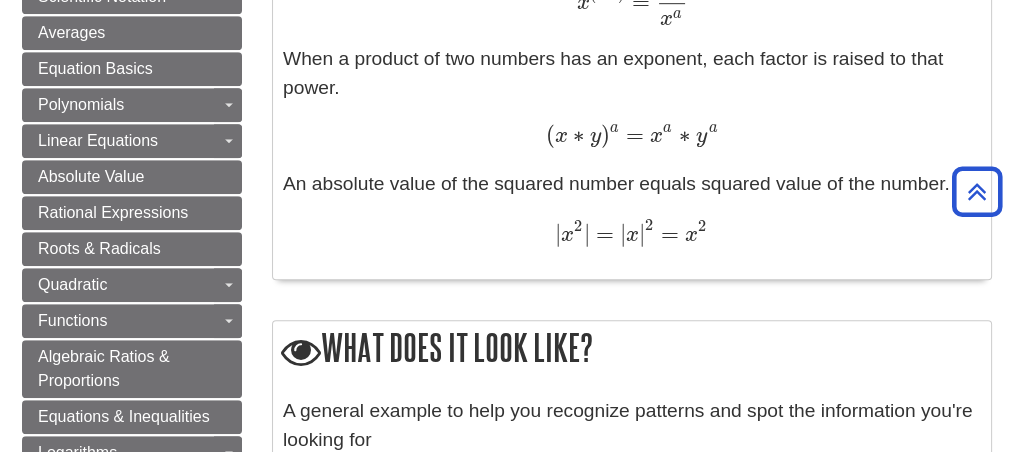 scroll, scrollTop: 1304, scrollLeft: 0, axis: vertical 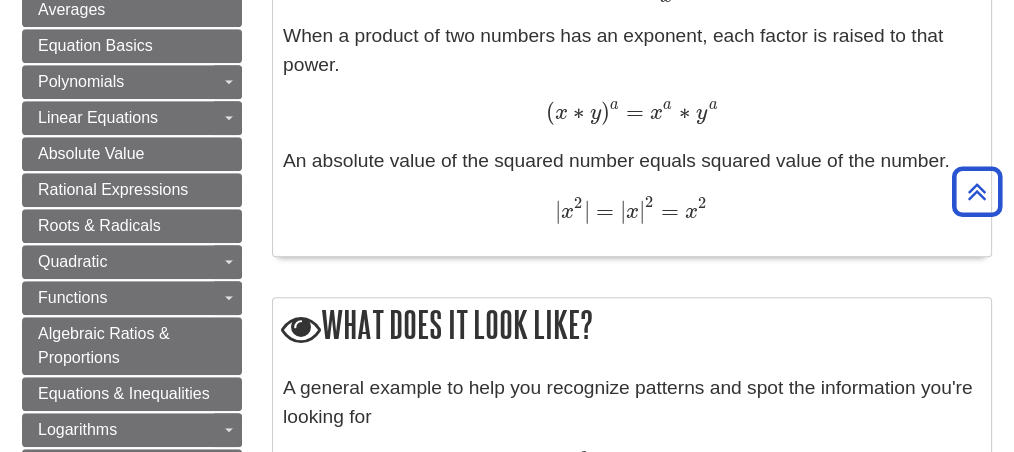 drag, startPoint x: 654, startPoint y: 110, endPoint x: 673, endPoint y: 147, distance: 41.59327 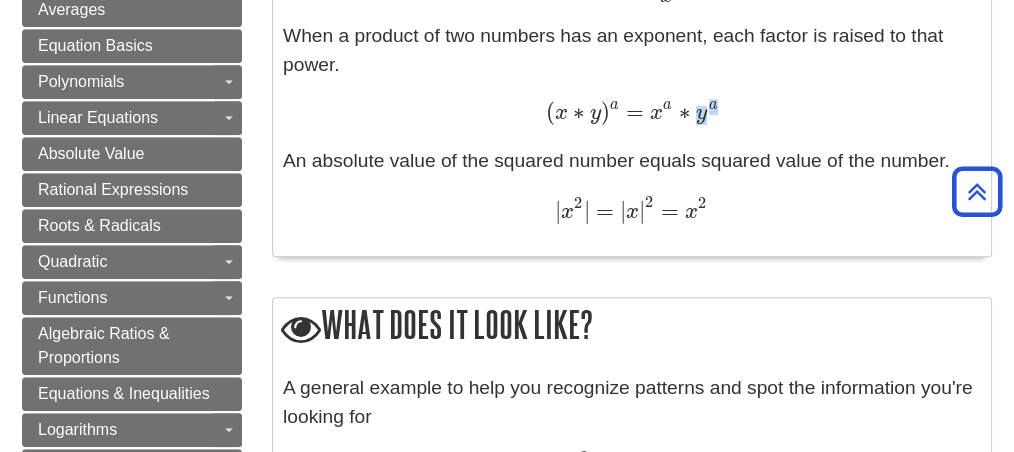 drag, startPoint x: 695, startPoint y: 114, endPoint x: 720, endPoint y: 114, distance: 25 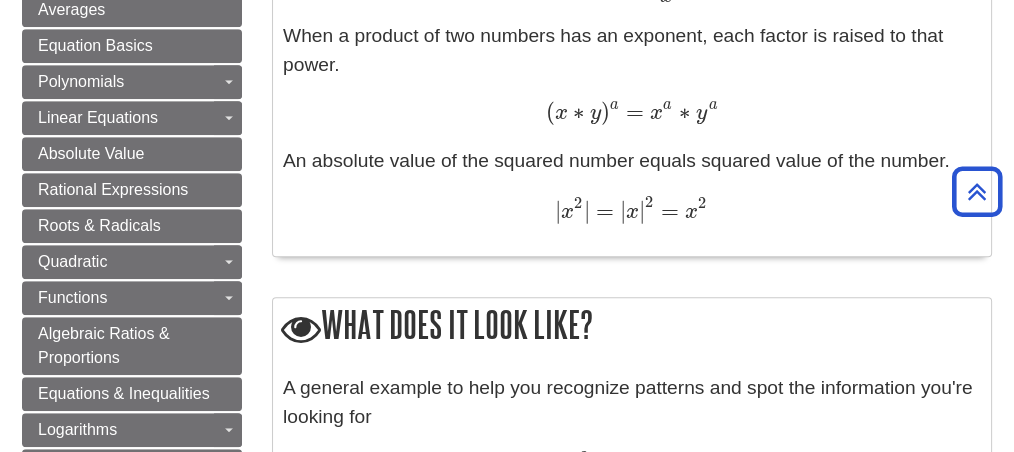 click on "Any number raised to the zero power (except [NUMBER]) equals [NUMBER].
[VARIABLE] [NUMBER] = [NUMBER] [VARIABLE] [NUMBER] = [NUMBER]
Any number raised to the power of one equals itself.
[VARIABLE] [NUMBER] = [VARIABLE] [VARIABLE] [NUMBER] = [VARIABLE]
To multiply terms with the same base, add the exponents.
[VARIABLE] [VARIABLE] * [VARIABLE] [VARIABLE] = [VARIABLE] ( [VARIABLE] + [VARIABLE] ) [VARIABLE] [VARIABLE] * [VARIABLE] [VARIABLE] = [VARIABLE] ( [VARIABLE] + [VARIABLE] )
To divide terms with the same base, subtract the exponents.
[VARIABLE] [VARIABLE] [VARIABLE] [VARIABLE] = [VARIABLE] ( [VARIABLE] - [VARIABLE] ) [VARIABLE] [VARIABLE] [VARIABLE] [VARIABLE] = [VARIABLE] ( [VARIABLE] - [VARIABLE] )
When a product has an exponent, each factor is raised to that power.
( [VARIABLE] [VARIABLE] ) [VARIABLE] = [VARIABLE] [VARIABLE] * [VARIABLE] ( [VARIABLE] [VARIABLE] ) [VARIABLE] = [VARIABLE] [VARIABLE] * [VARIABLE]
A number with a negative exponent equals its reciprocal with a positive exponent.
[VARIABLE] ( [VARIABLE] ) = [VARIABLE] [VARIABLE] [VARIABLE] ( [VARIABLE] ) = [VARIABLE] [VARIABLE]
When a product of two numbers has an exponent, each factor is raised to that power.
( [VARIABLE] * [VARIABLE] ) [VARIABLE] = [VARIABLE] [VARIABLE] * [VARIABLE] [VARIABLE] ( [VARIABLE] * [VARIABLE] ) [VARIABLE] = [VARIABLE] [VARIABLE] * [VARIABLE] [VARIABLE]
An absolute value of the squared number equals squared value of the number.
| [VARIABLE] [NUMBER] | = | [VARIABLE] | [NUMBER] = [VARIABLE] [NUMBER] | [VARIABLE] [NUMBER] | = | [VARIABLE] | [NUMBER] = [VARIABLE] [NUMBER]" at bounding box center (632, -190) 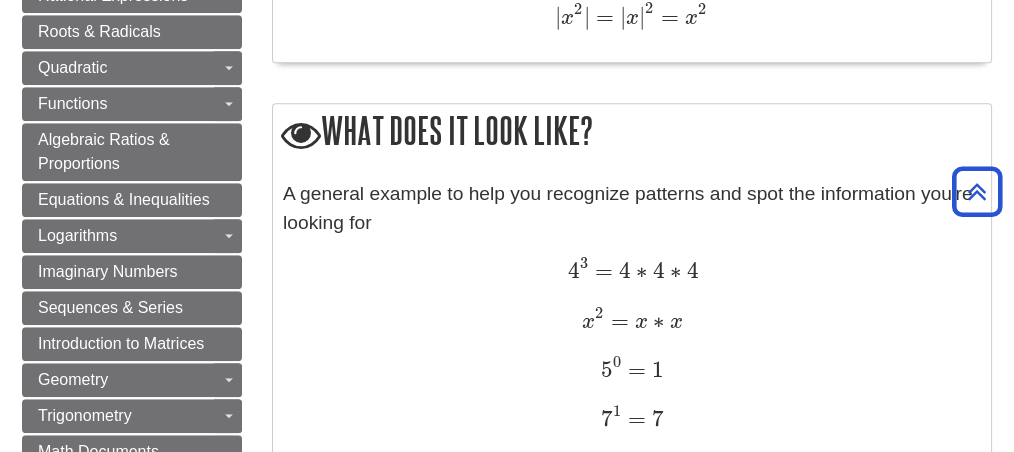 scroll, scrollTop: 1637, scrollLeft: 0, axis: vertical 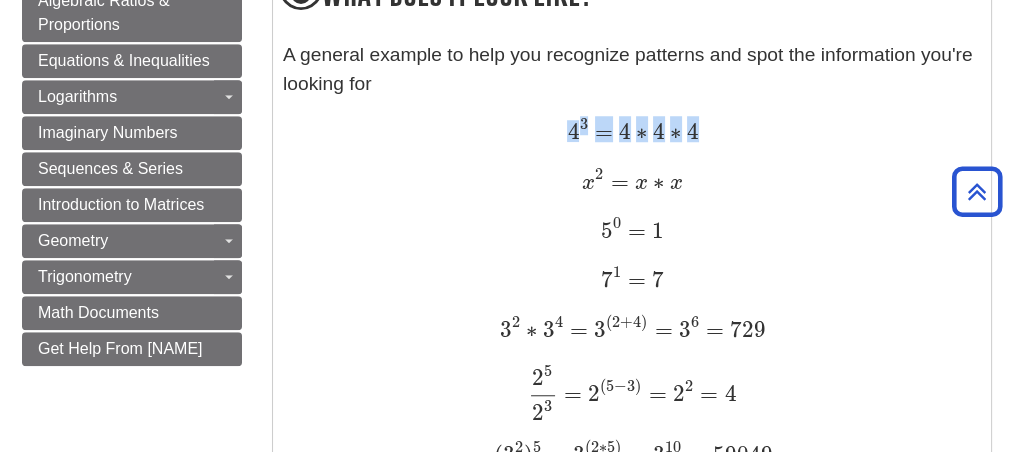 drag, startPoint x: 570, startPoint y: 130, endPoint x: 731, endPoint y: 130, distance: 161 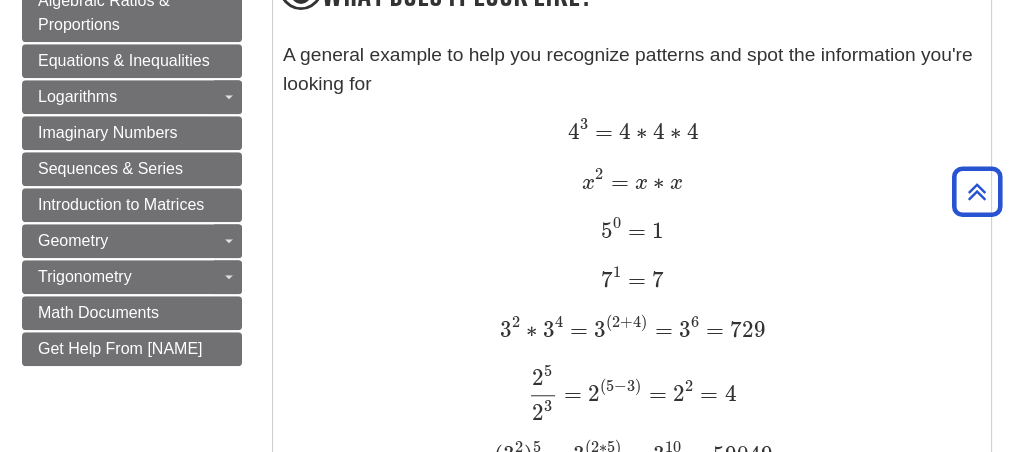 click on "[VARIABLE] [NUMBER] = [VARIABLE] * [VARIABLE] [VARIABLE] [NUMBER] = [VARIABLE] * [VARIABLE]" at bounding box center [632, 182] 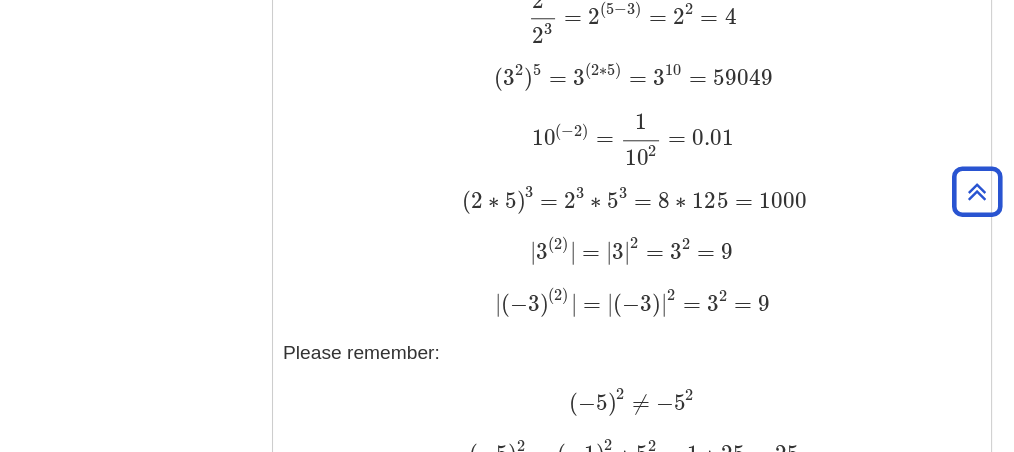scroll, scrollTop: 2037, scrollLeft: 0, axis: vertical 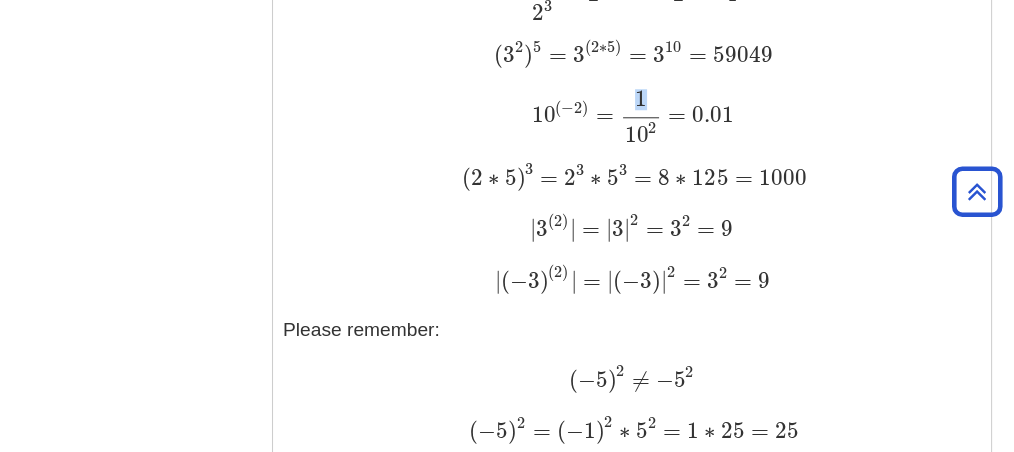 drag, startPoint x: 641, startPoint y: 81, endPoint x: 630, endPoint y: 81, distance: 11 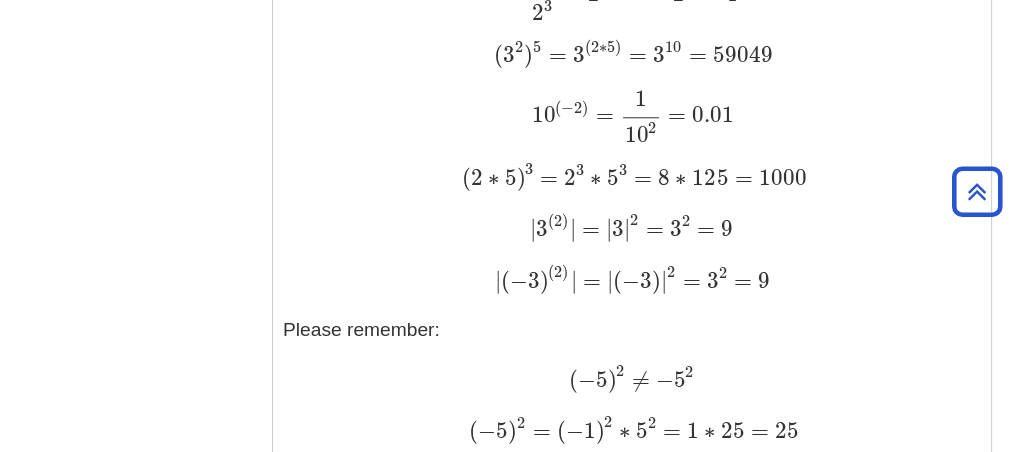 click on "[NUMBER] ( [NUMBER] ) = [NUMBER] [NUMBER] [NUMBER] = [NUMBER] [NUMBER] [NUMBER] ( [NUMBER] ) = [NUMBER] [NUMBER] [NUMBER] = [NUMBER]" at bounding box center [632, 116] 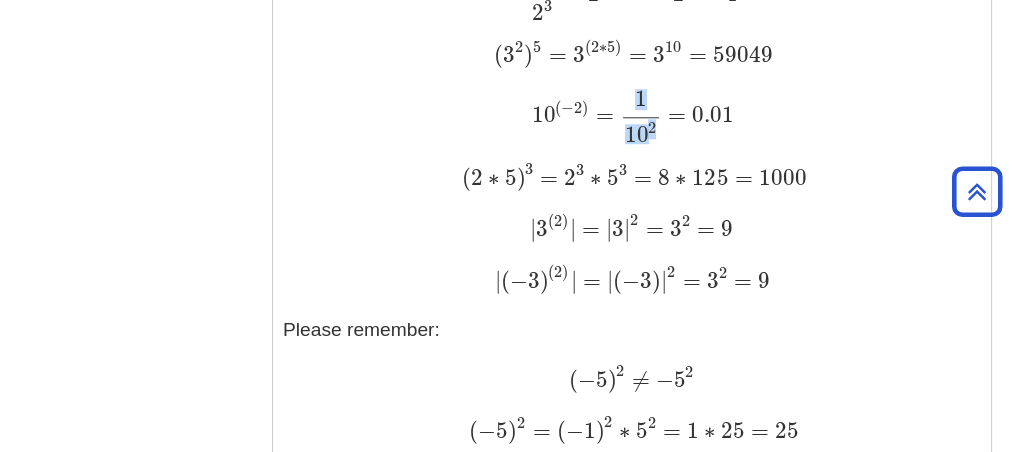 drag, startPoint x: 619, startPoint y: 88, endPoint x: 652, endPoint y: 126, distance: 50.32892 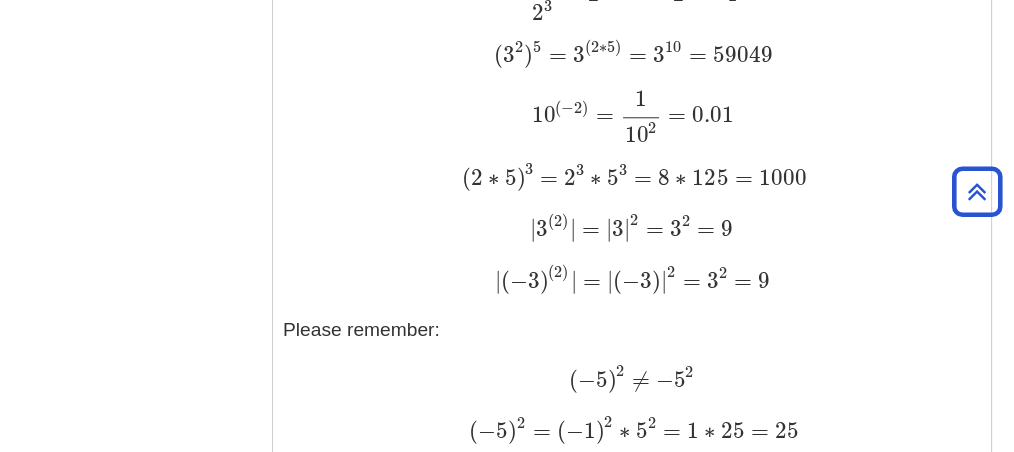 click on "A general example to help you recognize patterns and spot the information you're looking for
[NUMBER] [NUMBER] = [NUMBER] * [NUMBER] * [NUMBER] [NUMBER] [NUMBER] = [NUMBER] * [NUMBER] * [NUMBER]   [VARIABLE] [NUMBER] = [VARIABLE] * [VARIABLE] [VARIABLE] [NUMBER] = [VARIABLE] * [VARIABLE]   [NUMBER] [NUMBER] = [NUMBER] [NUMBER] = [NUMBER]   [NUMBER] [NUMBER] = [NUMBER] [NUMBER] = [NUMBER]   [NUMBER] [NUMBER] * [NUMBER] [NUMBER] = [NUMBER] ( [NUMBER] + [NUMBER] ) = [NUMBER] [NUMBER] = [NUMBER] [NUMBER] [NUMBER] * [NUMBER] [NUMBER] = [NUMBER] ( [NUMBER] + [NUMBER] ) = [NUMBER] [NUMBER] = [NUMBER]   [NUMBER] [NUMBER] [NUMBER] [NUMBER] = [NUMBER] ( [NUMBER] - [NUMBER] ) = [NUMBER] [NUMBER] = [NUMBER] [NUMBER] [NUMBER] [NUMBER] = [NUMBER] ( [NUMBER] - [NUMBER] ) = [NUMBER] [NUMBER] = [NUMBER]   ( [NUMBER] [NUMBER] ) [NUMBER] = [NUMBER] ( [NUMBER] * [NUMBER] ) = [NUMBER] [NUMBER] = [NUMBER] [NUMBER] ( [NUMBER] [NUMBER] ) [NUMBER] = [NUMBER] ( [NUMBER] * [NUMBER] ) = [NUMBER] [NUMBER] = [NUMBER]   [NUMBER] ( [NUMBER] ) = [NUMBER] [NUMBER] [NUMBER] = [NUMBER] [NUMBER] [NUMBER] ( [NUMBER] ) = [NUMBER] [NUMBER] [NUMBER] = [NUMBER]   ( [NUMBER] * [NUMBER] ) [NUMBER] = [NUMBER] [NUMBER] * [NUMBER] [NUMBER] = [NUMBER] * [NUMBER] = [NUMBER] ( [NUMBER] * [NUMBER] ) [NUMBER] = [NUMBER] [NUMBER] * [NUMBER] [NUMBER] = [NUMBER] * [NUMBER] = [NUMBER]   | [NUMBER] ( [NUMBER] ) | = | [NUMBER] | [NUMBER] = [NUMBER] [NUMBER] = [NUMBER] | [NUMBER] ( [NUMBER] ) | = | [NUMBER] | [NUMBER] = [NUMBER] [NUMBER] = [NUMBER]   | ( [NUMBER] [NUMBER] ) ( [NUMBER] ) | = | ( [NUMBER] ) | [NUMBER] = [NUMBER] [NUMBER] = [NUMBER] | ( [NUMBER] [NUMBER] ) ( [NUMBER] ) | = | ( [NUMBER] ) | [NUMBER] = [NUMBER] [NUMBER] = [NUMBER]  Please remember:  ( [NUMBER] ) [NUMBER] ≠ [NUMBER] [NUMBER] ( [NUMBER] ) [NUMBER] ≠ [NUMBER] [NUMBER]   ( [NUMBER] ) [NUMBER] = ( [NUMBER] ) [NUMBER] * [NUMBER] [NUMBER] = [NUMBER] * [NUMBER] = [NUMBER] ( [NUMBER] ) [NUMBER] = ( [NUMBER] ) [NUMBER] * [NUMBER] [NUMBER] = [NUMBER] * [NUMBER] = [NUMBER]   [NUMBER] [NUMBER] = ( [NUMBER] ) * ( [NUMBER] ) [NUMBER] = [NUMBER] * [NUMBER] = [NUMBER] [NUMBER] [NUMBER] = ( [NUMBER] ) * ( [NUMBER] ) [NUMBER] = [NUMBER] * [NUMBER] = [NUMBER]" at bounding box center [632, 79] 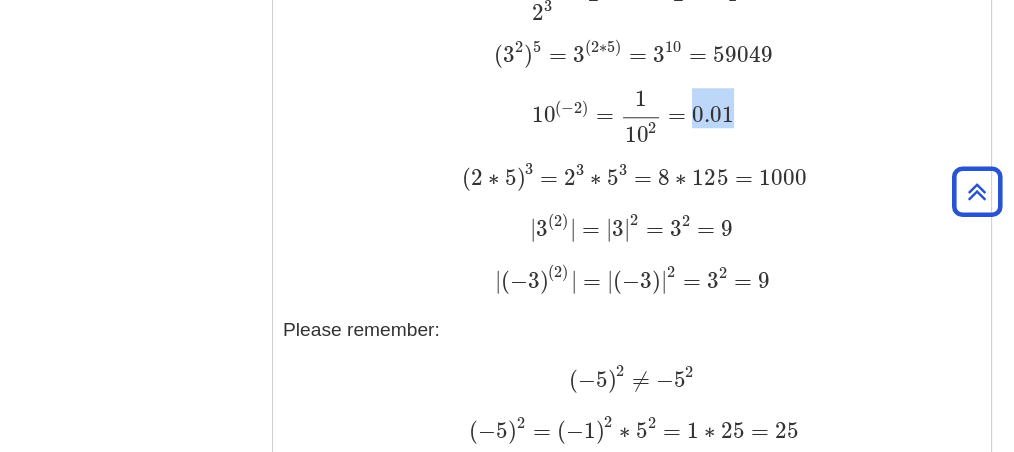 drag, startPoint x: 692, startPoint y: 106, endPoint x: 754, endPoint y: 108, distance: 62.03225 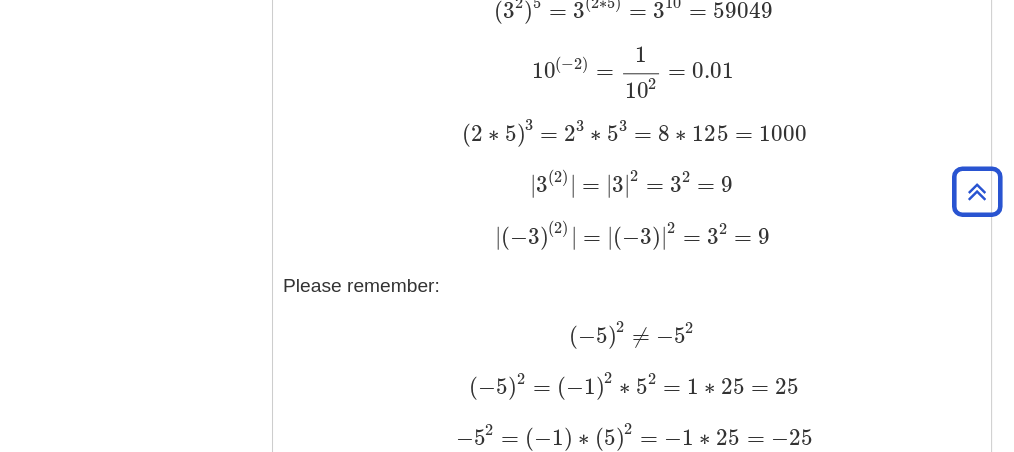scroll, scrollTop: 2104, scrollLeft: 0, axis: vertical 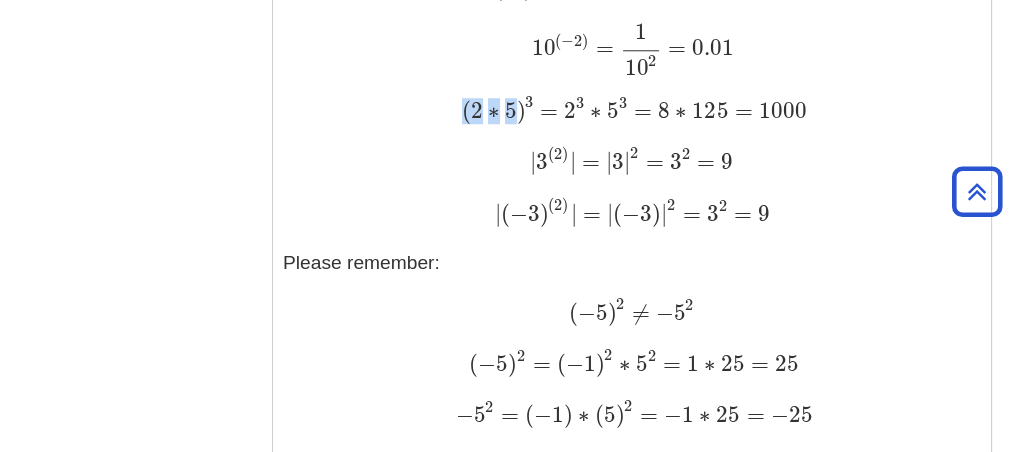 drag, startPoint x: 459, startPoint y: 95, endPoint x: 507, endPoint y: 113, distance: 51.264023 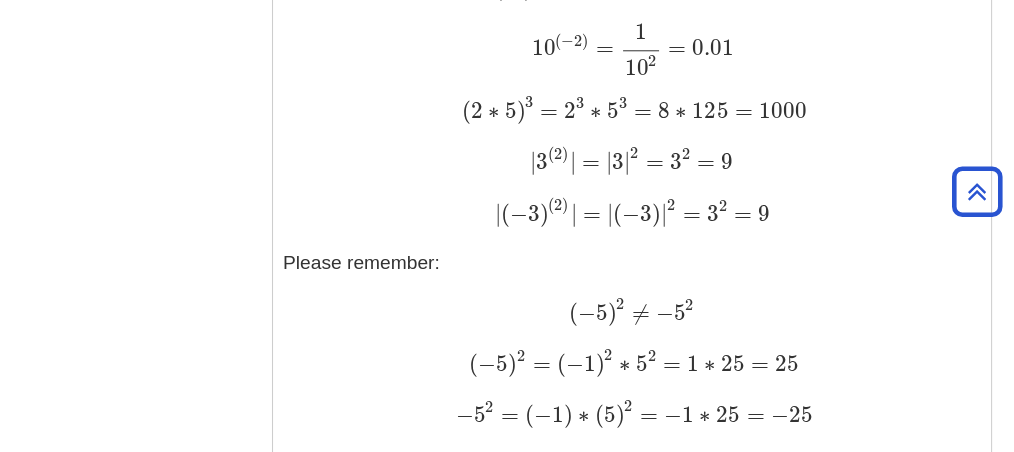 click on "| [NUMBER] ( [NUMBER] ) | = | [NUMBER] | [NUMBER] = [NUMBER] [NUMBER] = [NUMBER] | [NUMBER] ( [NUMBER] ) | = | [NUMBER] | [NUMBER] = [NUMBER] [NUMBER] = [NUMBER]" at bounding box center [632, 162] 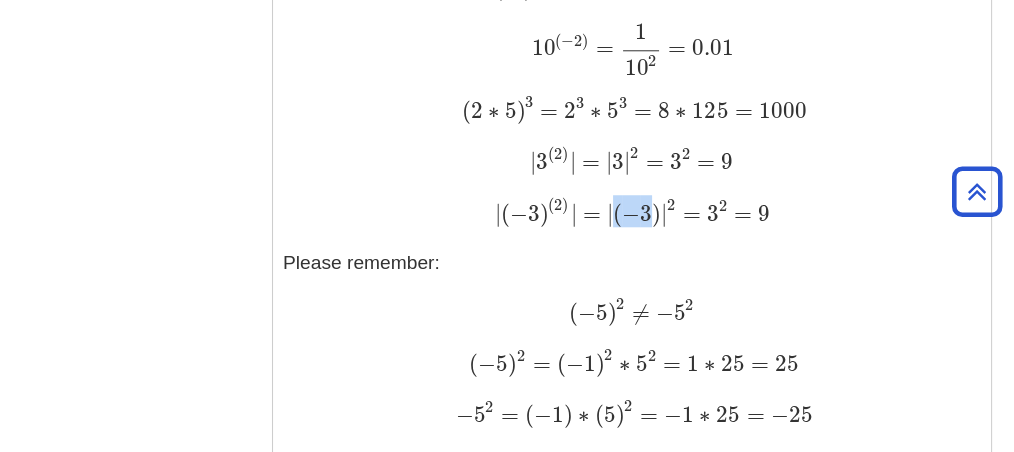 drag, startPoint x: 612, startPoint y: 203, endPoint x: 650, endPoint y: 203, distance: 38 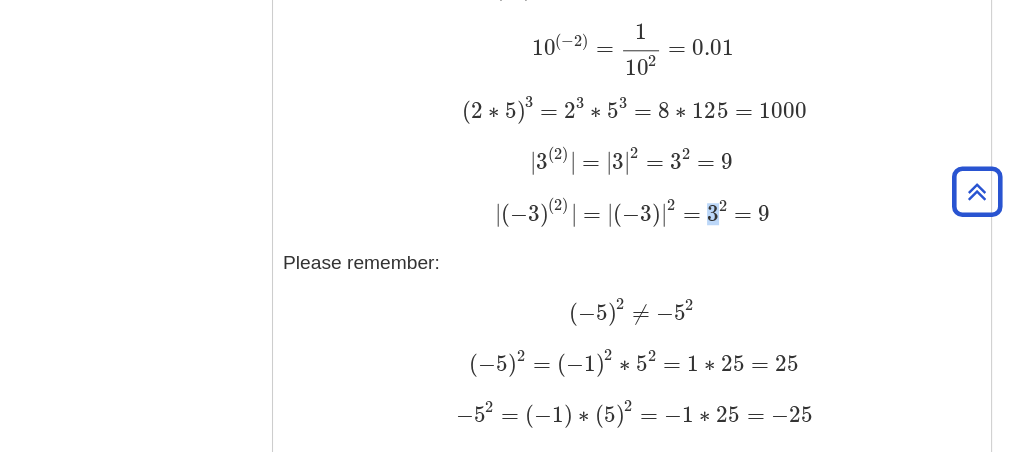drag, startPoint x: 706, startPoint y: 198, endPoint x: 721, endPoint y: 201, distance: 15.297058 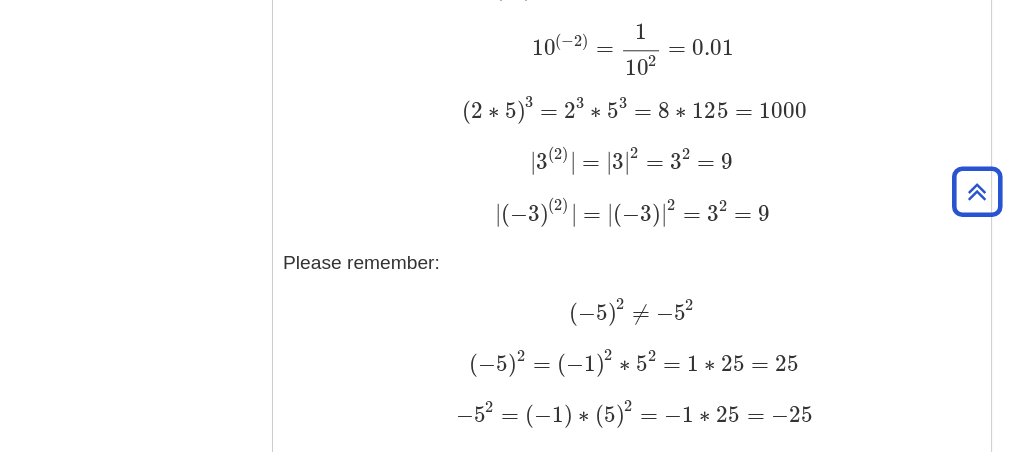 click on "| ( [NUMBER] [NUMBER] ) ( [NUMBER] ) | = | ( [NUMBER] ) | [NUMBER] = [NUMBER] [NUMBER] = [NUMBER]" at bounding box center (632, 213) 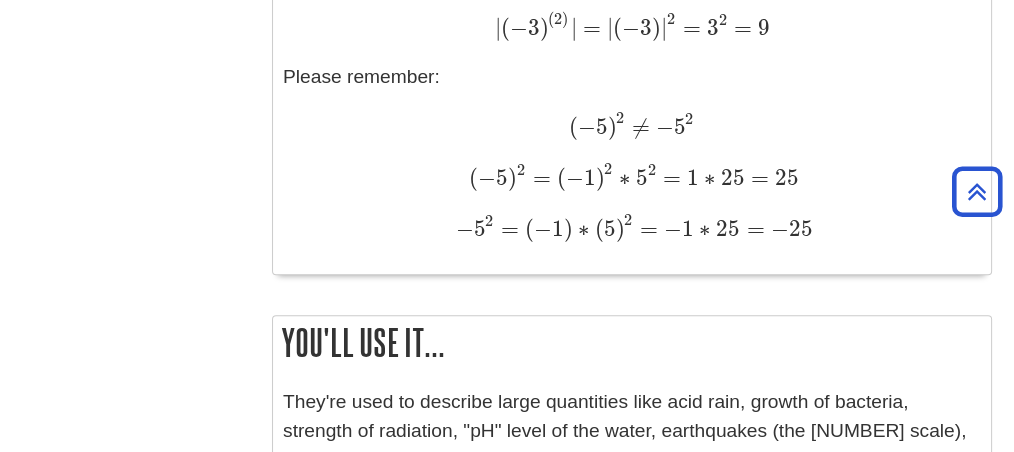 scroll, scrollTop: 2304, scrollLeft: 0, axis: vertical 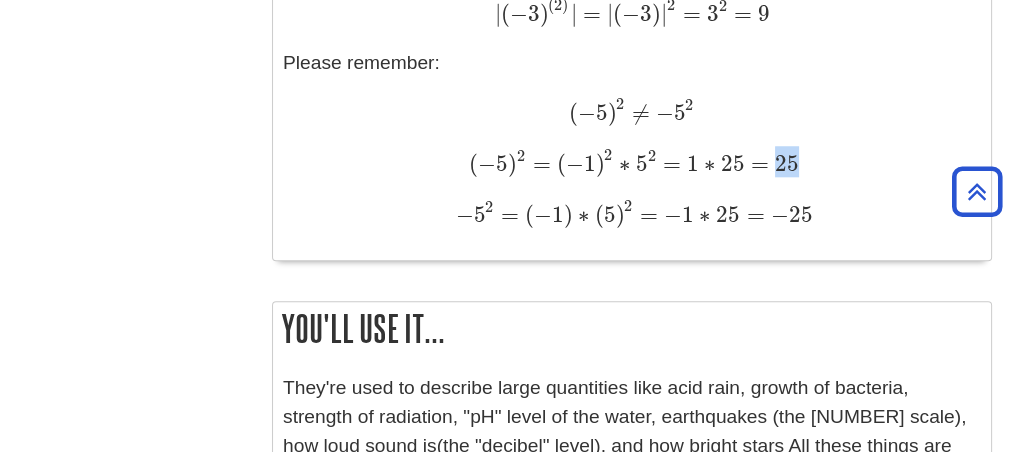 drag, startPoint x: 771, startPoint y: 145, endPoint x: 873, endPoint y: 257, distance: 151.48598 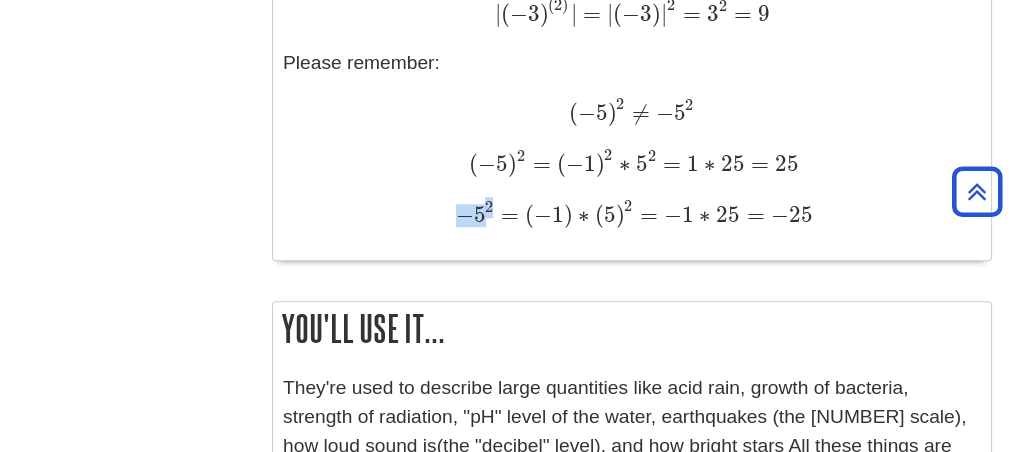 drag, startPoint x: 456, startPoint y: 196, endPoint x: 491, endPoint y: 200, distance: 35.22783 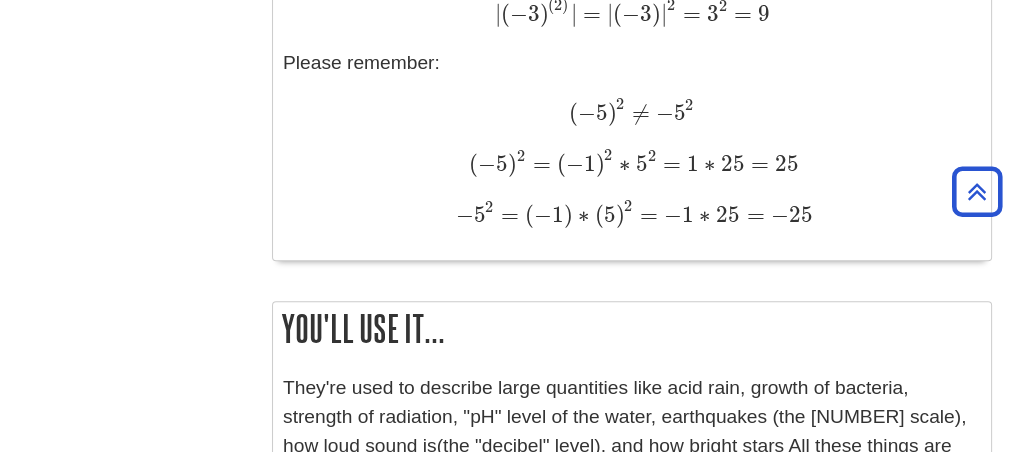 click on "A general example to help you recognize patterns and spot the information you're looking for
[NUMBER] [NUMBER] = [NUMBER] * [NUMBER] * [NUMBER] [NUMBER] [NUMBER] = [NUMBER] * [NUMBER] * [NUMBER]   [VARIABLE] [NUMBER] = [VARIABLE] * [VARIABLE] [VARIABLE] [NUMBER] = [VARIABLE] * [VARIABLE]   [NUMBER] [NUMBER] = [NUMBER] [NUMBER] = [NUMBER]   [NUMBER] [NUMBER] = [NUMBER] [NUMBER] = [NUMBER]   [NUMBER] [NUMBER] * [NUMBER] [NUMBER] = [NUMBER] ( [NUMBER] + [NUMBER] ) = [NUMBER] [NUMBER] = [NUMBER] [NUMBER] [NUMBER] * [NUMBER] [NUMBER] = [NUMBER] ( [NUMBER] + [NUMBER] ) = [NUMBER] [NUMBER] = [NUMBER]   [NUMBER] [NUMBER] [NUMBER] [NUMBER] = [NUMBER] ( [NUMBER] - [NUMBER] ) = [NUMBER] [NUMBER] = [NUMBER] [NUMBER] [NUMBER] [NUMBER] = [NUMBER] ( [NUMBER] - [NUMBER] ) = [NUMBER] [NUMBER] = [NUMBER]   ( [NUMBER] [NUMBER] ) [NUMBER] = [NUMBER] ( [NUMBER] * [NUMBER] ) = [NUMBER] [NUMBER] = [NUMBER] [NUMBER] ( [NUMBER] [NUMBER] ) [NUMBER] = [NUMBER] ( [NUMBER] * [NUMBER] ) = [NUMBER] [NUMBER] = [NUMBER]   [NUMBER] ( [NUMBER] ) = [NUMBER] [NUMBER] [NUMBER] = [NUMBER] [NUMBER] [NUMBER] ( [NUMBER] ) = [NUMBER] [NUMBER] [NUMBER] = [NUMBER]   ( [NUMBER] * [NUMBER] ) [NUMBER] = [NUMBER] [NUMBER] * [NUMBER] [NUMBER] = [NUMBER] * [NUMBER] = [NUMBER] ( [NUMBER] * [NUMBER] ) [NUMBER] = [NUMBER] [NUMBER] * [NUMBER] [NUMBER] = [NUMBER] * [NUMBER] = [NUMBER]   | [NUMBER] ( [NUMBER] ) | = | [NUMBER] | [NUMBER] = [NUMBER] [NUMBER] = [NUMBER] | [NUMBER] ( [NUMBER] ) | = | [NUMBER] | [NUMBER] = [NUMBER] [NUMBER] = [NUMBER]   | ( [NUMBER] [NUMBER] ) ( [NUMBER] ) | = | ( [NUMBER] ) | [NUMBER] = [NUMBER] [NUMBER] = [NUMBER] | ( [NUMBER] [NUMBER] ) ( [NUMBER] ) | = | ( [NUMBER] ) | [NUMBER] = [NUMBER] [NUMBER] = [NUMBER]  Please remember:  ( [NUMBER] ) [NUMBER] ≠ [NUMBER] [NUMBER] ( [NUMBER] ) [NUMBER] ≠ [NUMBER] [NUMBER]   ( [NUMBER] ) [NUMBER] = ( [NUMBER] ) [NUMBER] * [NUMBER] [NUMBER] = [NUMBER] * [NUMBER] = [NUMBER] ( [NUMBER] ) [NUMBER] = ( [NUMBER] ) [NUMBER] * [NUMBER] [NUMBER] = [NUMBER] * [NUMBER] = [NUMBER]   [NUMBER] [NUMBER] = ( [NUMBER] ) * ( [NUMBER] ) [NUMBER] = [NUMBER] * [NUMBER] = [NUMBER] [NUMBER] [NUMBER] = ( [NUMBER] ) * ( [NUMBER] ) [NUMBER] = [NUMBER] * [NUMBER] = [NUMBER]" at bounding box center (632, -188) 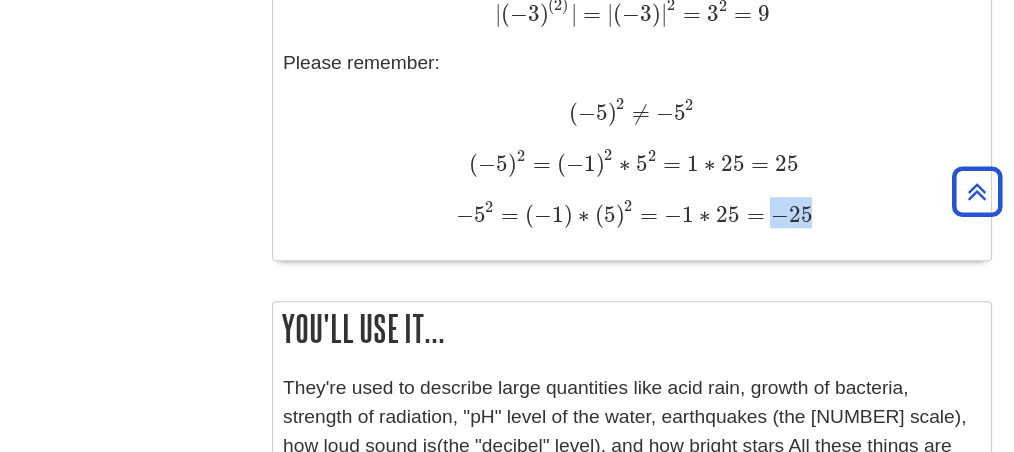 drag, startPoint x: 768, startPoint y: 200, endPoint x: 819, endPoint y: 210, distance: 51.971146 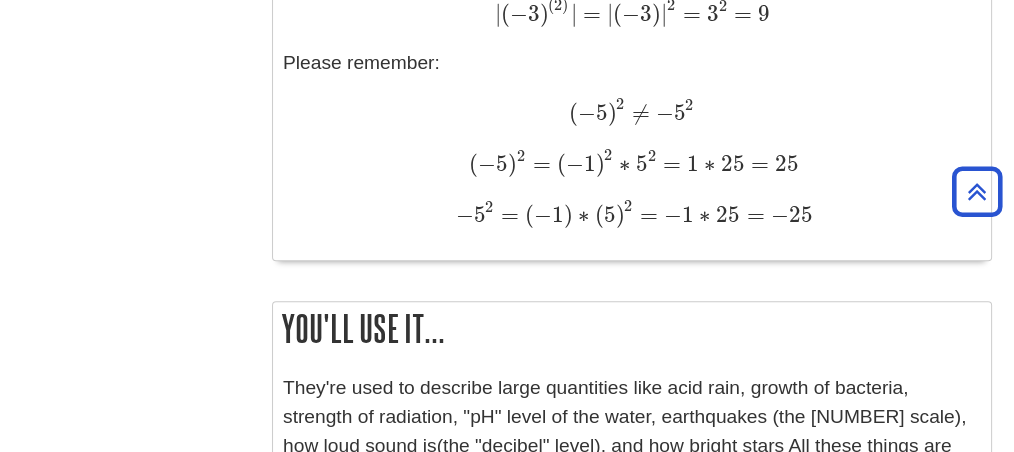 click on "A general example to help you recognize patterns and spot the information you're looking for
[NUMBER] [NUMBER] = [NUMBER] * [NUMBER] * [NUMBER] [NUMBER] [NUMBER] = [NUMBER] * [NUMBER] * [NUMBER]   [VARIABLE] [NUMBER] = [VARIABLE] * [VARIABLE] [VARIABLE] [NUMBER] = [VARIABLE] * [VARIABLE]   [NUMBER] [NUMBER] = [NUMBER] [NUMBER] [NUMBER] = [NUMBER]   [NUMBER] [NUMBER] = [NUMBER] [NUMBER] [NUMBER] = [NUMBER]   [NUMBER] [NUMBER] * [NUMBER] [NUMBER] = [NUMBER] ( [NUMBER] + [NUMBER] ) = [NUMBER] [NUMBER] = [NUMBER] [NUMBER] [NUMBER] * [NUMBER] [NUMBER] = [NUMBER] ( [NUMBER] + [NUMBER] ) = [NUMBER] [NUMBER] = [NUMBER]   [NUMBER] [NUMBER] [NUMBER] [NUMBER] = [NUMBER] ( [NUMBER] - [NUMBER] ) = [NUMBER] [NUMBER] = [NUMBER] [NUMBER] [NUMBER] [NUMBER] = [NUMBER] ( [NUMBER] - [NUMBER] ) = [NUMBER] [NUMBER] = [NUMBER]   ( [NUMBER] [NUMBER] ) [NUMBER] = [NUMBER] ( [NUMBER] * [NUMBER] ) = [NUMBER] [NUMBER] = [NUMBER] [NUMBER] ( [NUMBER] [NUMBER] ) [NUMBER] = [NUMBER] ( [NUMBER] * [NUMBER] ) = [NUMBER] [NUMBER] = [NUMBER]   [NUMBER] ( [NUMBER] ) = [NUMBER] [NUMBER] [NUMBER] = [NUMBER] [NUMBER] [NUMBER] ( [NUMBER] ) = [NUMBER] [NUMBER] [NUMBER] = [NUMBER]   ( [NUMBER] * [NUMBER] ) [NUMBER] = [NUMBER] [NUMBER] * [NUMBER] [NUMBER] = [NUMBER] * [NUMBER] = [NUMBER] ( [NUMBER] * [NUMBER] ) [NUMBER] = [NUMBER] [NUMBER] * [NUMBER] [NUMBER] = [NUMBER] * [NUMBER] = [NUMBER]   | [NUMBER] ( [NUMBER] ) | = | [NUMBER] | [NUMBER] = [NUMBER] [NUMBER] = [NUMBER] | [NUMBER] ( [NUMBER] ) | = | [NUMBER] | [NUMBER] = [NUMBER] [NUMBER] = [NUMBER]   | ( [NUMBER] [NUMBER] ) ( [NUMBER] ) | = | ( [NUMBER] ) | [NUMBER] = [NUMBER] [NUMBER] = [NUMBER] | ( [NUMBER] [NUMBER] ) ( [NUMBER] ) | = | ( [NUMBER] ) | [NUMBER] = [NUMBER] [NUMBER] = [NUMBER]  Please remember:  ( [NUMBER] ) [NUMBER] ≠ [NUMBER] [NUMBER] ( [NUMBER] ) [NUMBER] ≠ [NUMBER] [NUMBER]   ( [NUMBER] ) [NUMBER] = ( [NUMBER] ) [NUMBER] * [NUMBER] [NUMBER] = [NUMBER] * [NUMBER] = [NUMBER] ( [NUMBER] ) [NUMBER] = ( [NUMBER] ) [NUMBER] * [NUMBER] [NUMBER] = [NUMBER] * [NUMBER] = [NUMBER]   [NUMBER] [NUMBER] = ( [NUMBER] ) * ( [NUMBER] ) [NUMBER] = [NUMBER] * [NUMBER] = [NUMBER] [NUMBER] [NUMBER] = ( [NUMBER] ) * ( [NUMBER] ) [NUMBER] = [NUMBER] * [NUMBER] = [NUMBER]" at bounding box center [632, -188] 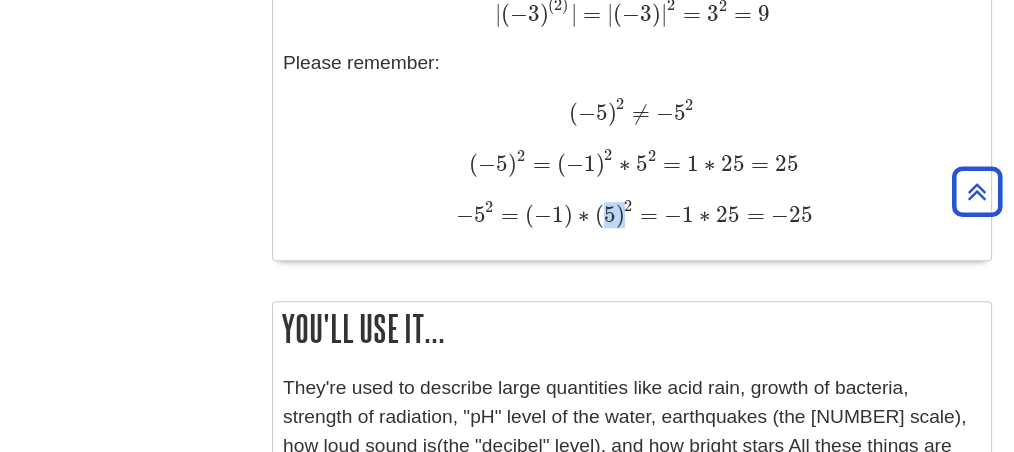 drag, startPoint x: 600, startPoint y: 196, endPoint x: 626, endPoint y: 198, distance: 26.076809 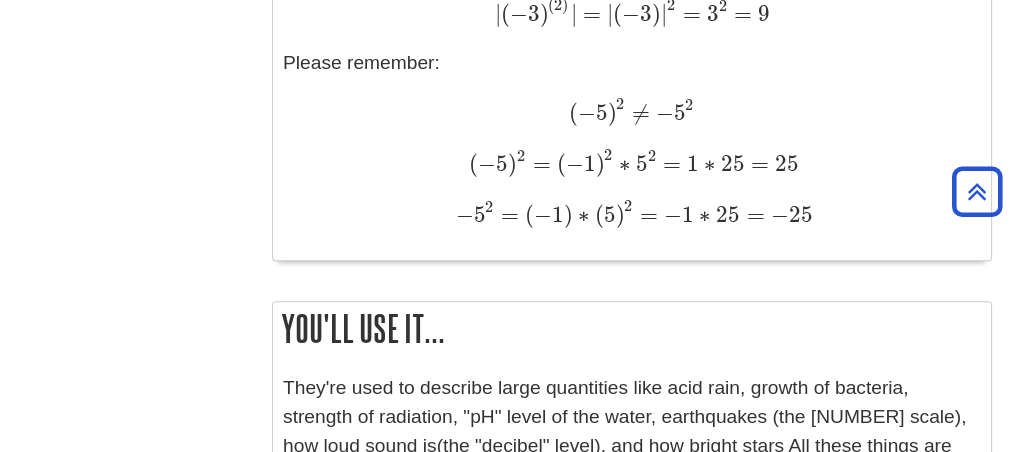 click on "A general example to help you recognize patterns and spot the information you're looking for
[NUMBER] [NUMBER] = [NUMBER] * [NUMBER] * [NUMBER] [NUMBER] [NUMBER] = [NUMBER] * [NUMBER] * [NUMBER]   [VARIABLE] [NUMBER] = [VARIABLE] * [VARIABLE] [VARIABLE] [NUMBER] = [VARIABLE] * [VARIABLE]   [NUMBER] [NUMBER] = [NUMBER] [NUMBER] = [NUMBER]   [NUMBER] [NUMBER] = [NUMBER] [NUMBER] = [NUMBER]   [NUMBER] [NUMBER] * [NUMBER] [NUMBER] = [NUMBER] ( [NUMBER] + [NUMBER] ) = [NUMBER] [NUMBER] = [NUMBER] [NUMBER] [NUMBER] * [NUMBER] [NUMBER] = [NUMBER] ( [NUMBER] + [NUMBER] ) = [NUMBER] [NUMBER] = [NUMBER]   [NUMBER] [NUMBER] [NUMBER] [NUMBER] = [NUMBER] ( [NUMBER] - [NUMBER] ) = [NUMBER] [NUMBER] = [NUMBER] [NUMBER] [NUMBER] [NUMBER] = [NUMBER] ( [NUMBER] - [NUMBER] ) = [NUMBER] [NUMBER] = [NUMBER]   ( [NUMBER] [NUMBER] ) [NUMBER] = [NUMBER] ( [NUMBER] * [NUMBER] ) = [NUMBER] [NUMBER] = [NUMBER] [NUMBER] ( [NUMBER] [NUMBER] ) [NUMBER] = [NUMBER] ( [NUMBER] * [NUMBER] ) = [NUMBER] [NUMBER] = [NUMBER]   [NUMBER] ( [NUMBER] ) = [NUMBER] [NUMBER] [NUMBER] = [NUMBER] [NUMBER] [NUMBER] ( [NUMBER] ) = [NUMBER] [NUMBER] [NUMBER] = [NUMBER]   ( [NUMBER] * [NUMBER] ) [NUMBER] = [NUMBER] [NUMBER] * [NUMBER] [NUMBER] = [NUMBER] * [NUMBER] = [NUMBER] ( [NUMBER] * [NUMBER] ) [NUMBER] = [NUMBER] [NUMBER] * [NUMBER] [NUMBER] = [NUMBER] * [NUMBER] = [NUMBER]   | [NUMBER] ( [NUMBER] ) | = | [NUMBER] | [NUMBER] = [NUMBER] [NUMBER] = [NUMBER] | [NUMBER] ( [NUMBER] ) | = | [NUMBER] | [NUMBER] = [NUMBER] [NUMBER] = [NUMBER]   | ( [NUMBER] [NUMBER] ) ( [NUMBER] ) | = | ( [NUMBER] ) | [NUMBER] = [NUMBER] [NUMBER] = [NUMBER] | ( [NUMBER] [NUMBER] ) ( [NUMBER] ) | = | ( [NUMBER] ) | [NUMBER] = [NUMBER] [NUMBER] = [NUMBER]  Please remember:  ( [NUMBER] ) [NUMBER] ≠ [NUMBER] [NUMBER] ( [NUMBER] ) [NUMBER] ≠ [NUMBER] [NUMBER]   ( [NUMBER] ) [NUMBER] = ( [NUMBER] ) [NUMBER] * [NUMBER] [NUMBER] = [NUMBER] * [NUMBER] = [NUMBER] ( [NUMBER] ) [NUMBER] = ( [NUMBER] ) [NUMBER] * [NUMBER] [NUMBER] = [NUMBER] * [NUMBER] = [NUMBER]   [NUMBER] [NUMBER] = ( [NUMBER] ) * ( [NUMBER] ) [NUMBER] = [NUMBER] * [NUMBER] = [NUMBER] [NUMBER] [NUMBER] = ( [NUMBER] ) * ( [NUMBER] ) [NUMBER] = [NUMBER] * [NUMBER] = [NUMBER]" at bounding box center [632, -188] 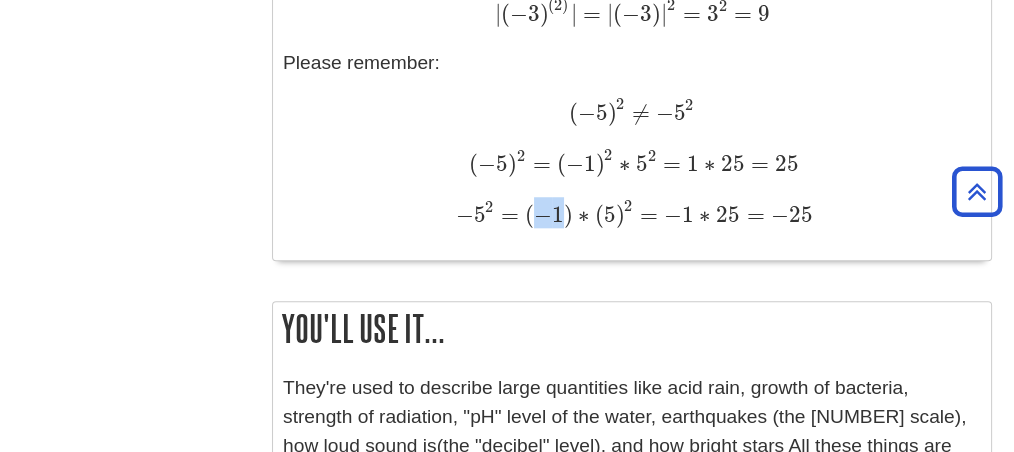 drag, startPoint x: 534, startPoint y: 204, endPoint x: 560, endPoint y: 204, distance: 26 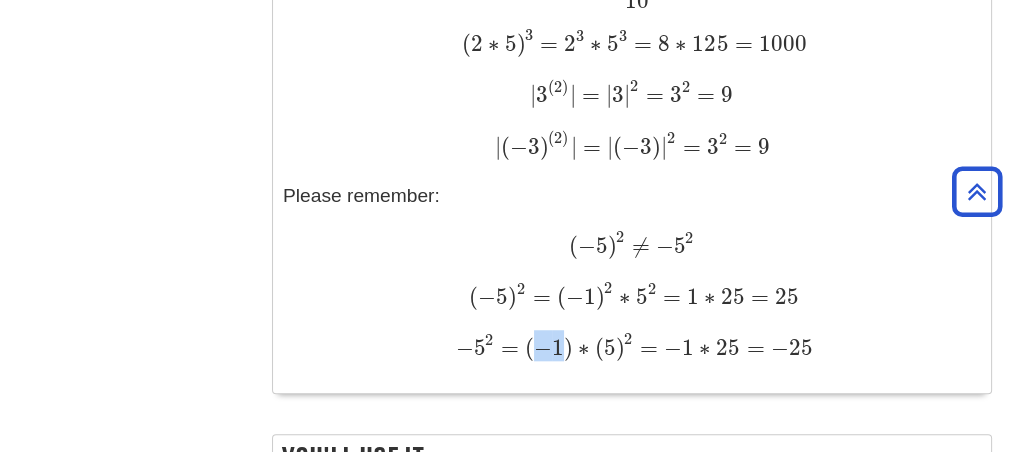 click on "A general example to help you recognize patterns and spot the information you're looking for
[NUMBER] [NUMBER] = [NUMBER] * [NUMBER] * [NUMBER] [NUMBER] [NUMBER] = [NUMBER] * [NUMBER] * [NUMBER]   [VARIABLE] [NUMBER] = [VARIABLE] * [VARIABLE] [VARIABLE] [NUMBER] = [VARIABLE] * [VARIABLE]   [NUMBER] [NUMBER] = [NUMBER] [NUMBER] = [NUMBER]   [NUMBER] [NUMBER] = [NUMBER] [NUMBER] = [NUMBER]   [NUMBER] [NUMBER] * [NUMBER] [NUMBER] = [NUMBER] ( [NUMBER] + [NUMBER] ) = [NUMBER] [NUMBER] = [NUMBER] [NUMBER] [NUMBER] * [NUMBER] [NUMBER] = [NUMBER] ( [NUMBER] + [NUMBER] ) = [NUMBER] [NUMBER] = [NUMBER]   [NUMBER] [NUMBER] [NUMBER] [NUMBER] = [NUMBER] ( [NUMBER] - [NUMBER] ) = [NUMBER] [NUMBER] = [NUMBER] [NUMBER] [NUMBER] [NUMBER] = [NUMBER] ( [NUMBER] - [NUMBER] ) = [NUMBER] [NUMBER] = [NUMBER]   ( [NUMBER] [NUMBER] ) [NUMBER] = [NUMBER] ( [NUMBER] * [NUMBER] ) = [NUMBER] [NUMBER] = [NUMBER] [NUMBER] ( [NUMBER] [NUMBER] ) [NUMBER] = [NUMBER] ( [NUMBER] * [NUMBER] ) = [NUMBER] [NUMBER] = [NUMBER]   [NUMBER] ( [NUMBER] ) = [NUMBER] [NUMBER] [NUMBER] = [NUMBER] [NUMBER] [NUMBER] ( [NUMBER] ) = [NUMBER] [NUMBER] [NUMBER] = [NUMBER]   ( [NUMBER] * [NUMBER] ) [NUMBER] = [NUMBER] [NUMBER] * [NUMBER] [NUMBER] = [NUMBER] * [NUMBER] = [NUMBER] ( [NUMBER] * [NUMBER] ) [NUMBER] = [NUMBER] [NUMBER] * [NUMBER] [NUMBER] = [NUMBER] * [NUMBER] = [NUMBER]   | [NUMBER] ( [NUMBER] ) | = | [NUMBER] | [NUMBER] = [NUMBER] [NUMBER] = [NUMBER] | [NUMBER] ( [NUMBER] ) | = | [NUMBER] | [NUMBER] = [NUMBER] [NUMBER] = [NUMBER]   | ( [NUMBER] [NUMBER] ) ( [NUMBER] ) | = | ( [NUMBER] ) | [NUMBER] = [NUMBER] [NUMBER] = [NUMBER] | ( [NUMBER] [NUMBER] ) ( [NUMBER] ) | = | ( [NUMBER] ) | [NUMBER] = [NUMBER] [NUMBER] = [NUMBER]  Please remember:  ( [NUMBER] ) [NUMBER] ≠ [NUMBER] [NUMBER] ( [NUMBER] ) [NUMBER] ≠ [NUMBER] [NUMBER]   ( [NUMBER] ) [NUMBER] = ( [NUMBER] ) [NUMBER] * [NUMBER] [NUMBER] = [NUMBER] * [NUMBER] = [NUMBER] ( [NUMBER] ) [NUMBER] = ( [NUMBER] ) [NUMBER] * [NUMBER] [NUMBER] = [NUMBER] * [NUMBER] = [NUMBER]   [NUMBER] [NUMBER] = ( [NUMBER] ) * ( [NUMBER] ) [NUMBER] = [NUMBER] * [NUMBER] = [NUMBER] [NUMBER] [NUMBER] = ( [NUMBER] ) * ( [NUMBER] ) [NUMBER] = [NUMBER] * [NUMBER] = [NUMBER]" at bounding box center [632, -55] 